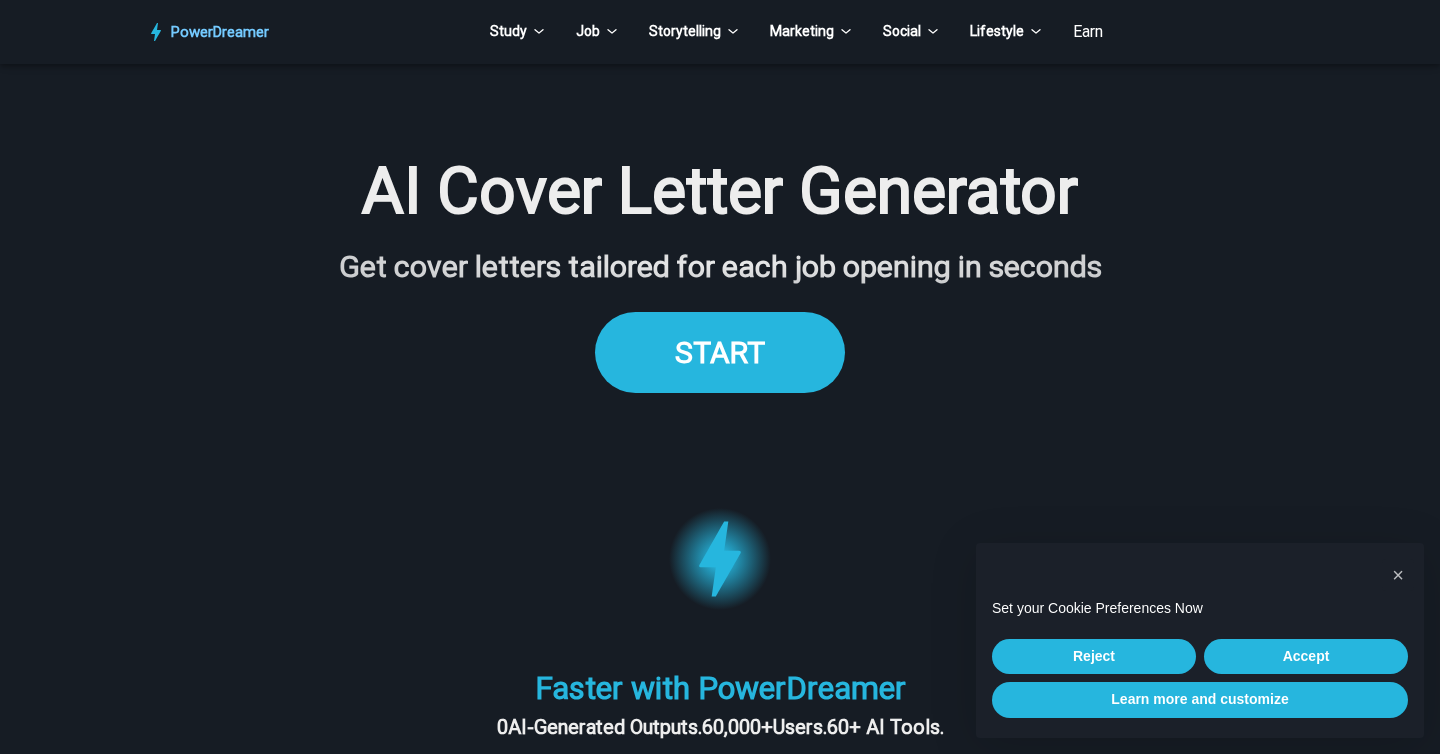 scroll, scrollTop: 0, scrollLeft: 0, axis: both 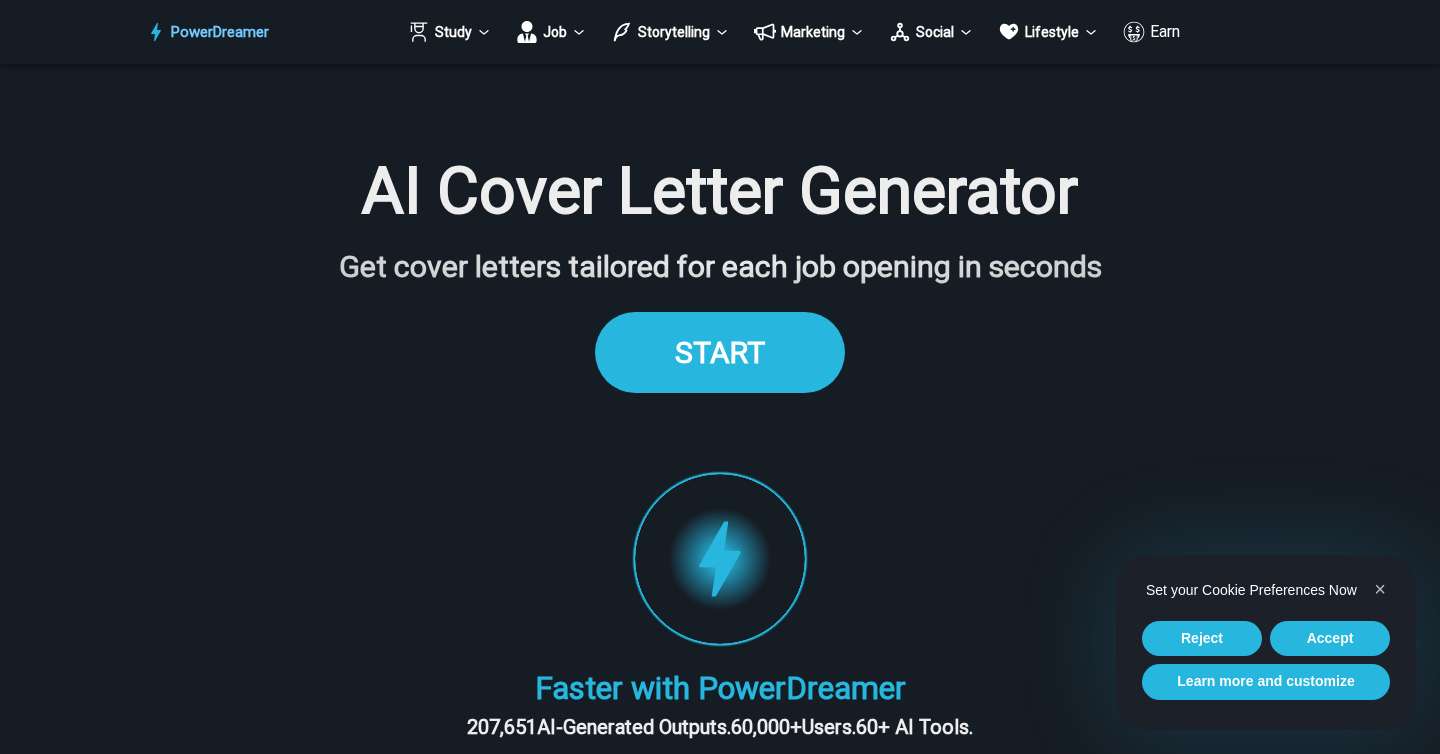 click on "START" at bounding box center [720, 352] 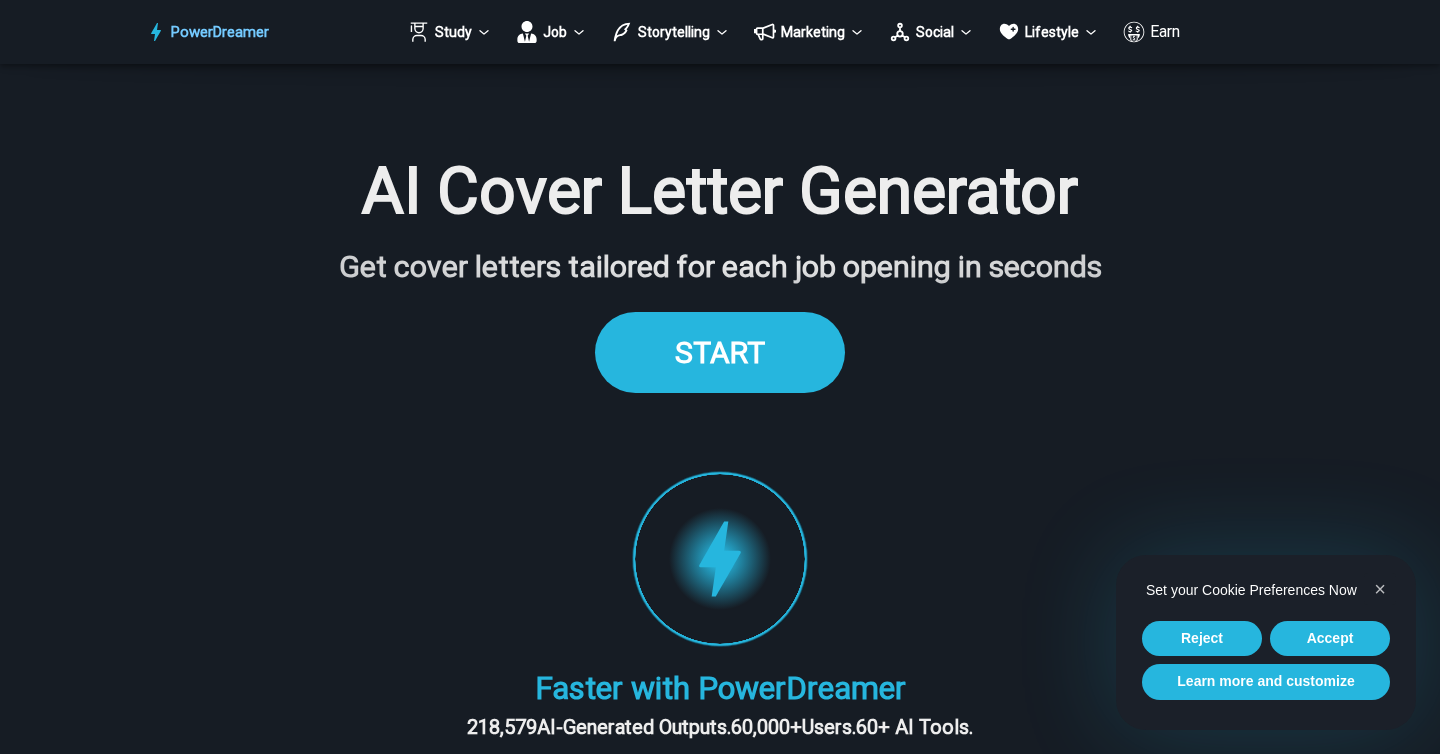 scroll, scrollTop: 1947, scrollLeft: 0, axis: vertical 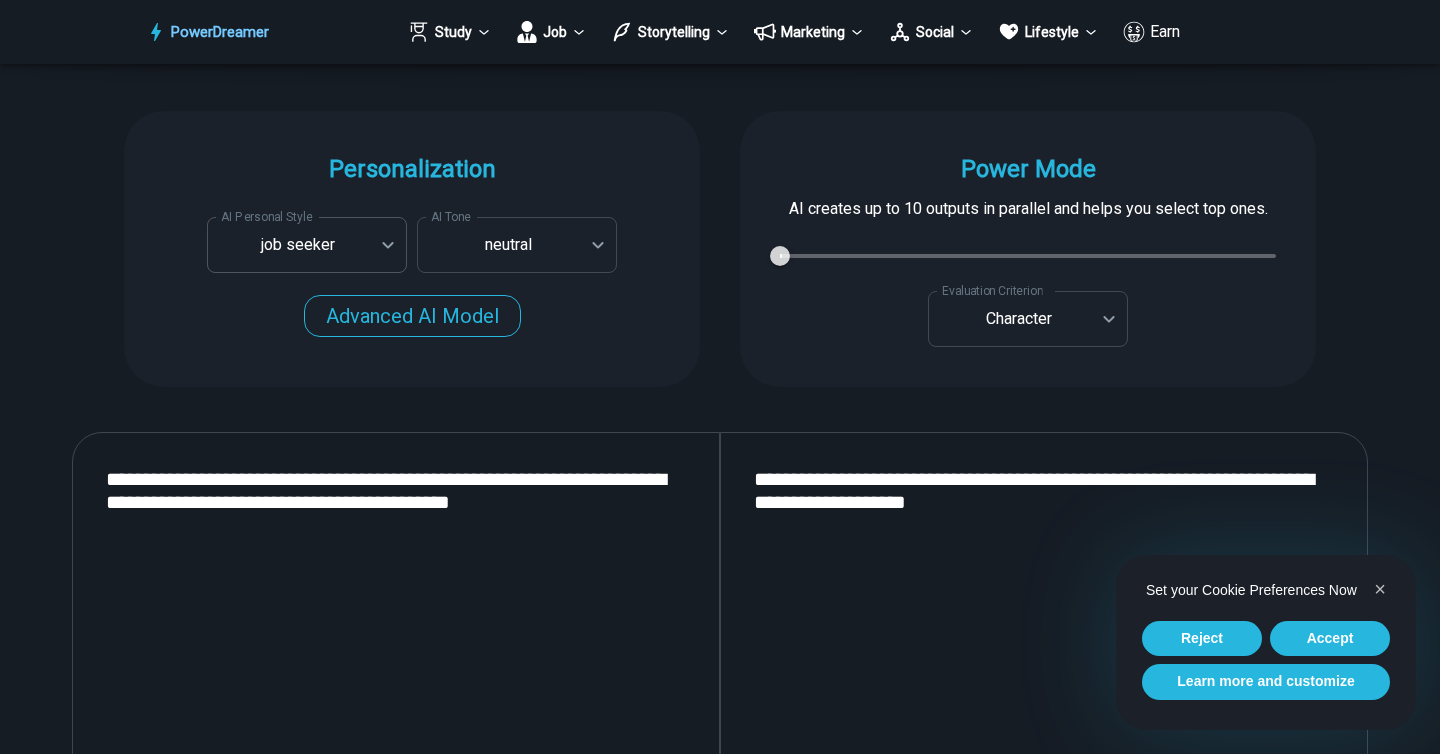 click on "PowerDreamer Study Job Storytelling Marketing Social Lifestyle Earn AI Cover Letter Generator Get cover letters tailored for each job opening in seconds START Faster with PowerDreamer 218,683  AI-Generated Outputs.  60,000+  PowerDreamer  Users.  60+ AI Tools. PowerDreamer saved me a ton of stress and even more time. Highly recommend. Bailey Vogt is a writer and producer with experience at Morning Rush, Arizona PBS, Metro Weekly and The Washington Times I received a job offer today that your awesome website helped me get. Thank you! I will be singing your praises. Matt S. signed up to PowerDreamer November 30th 2023 and received his job offer February 1st 2024 Absolutely love this program!! I'm usually hesitant to pay for anything without being able to try it for free first. However, I was desperate to get resume writing help and this program far exceeded my expectations! I have been telling anyone I know looking for a job to try it. Maura Duffy Tyler D., Product Manager in E-Commerce Kyle Kimball Alix Harvey" at bounding box center [720, 1568] 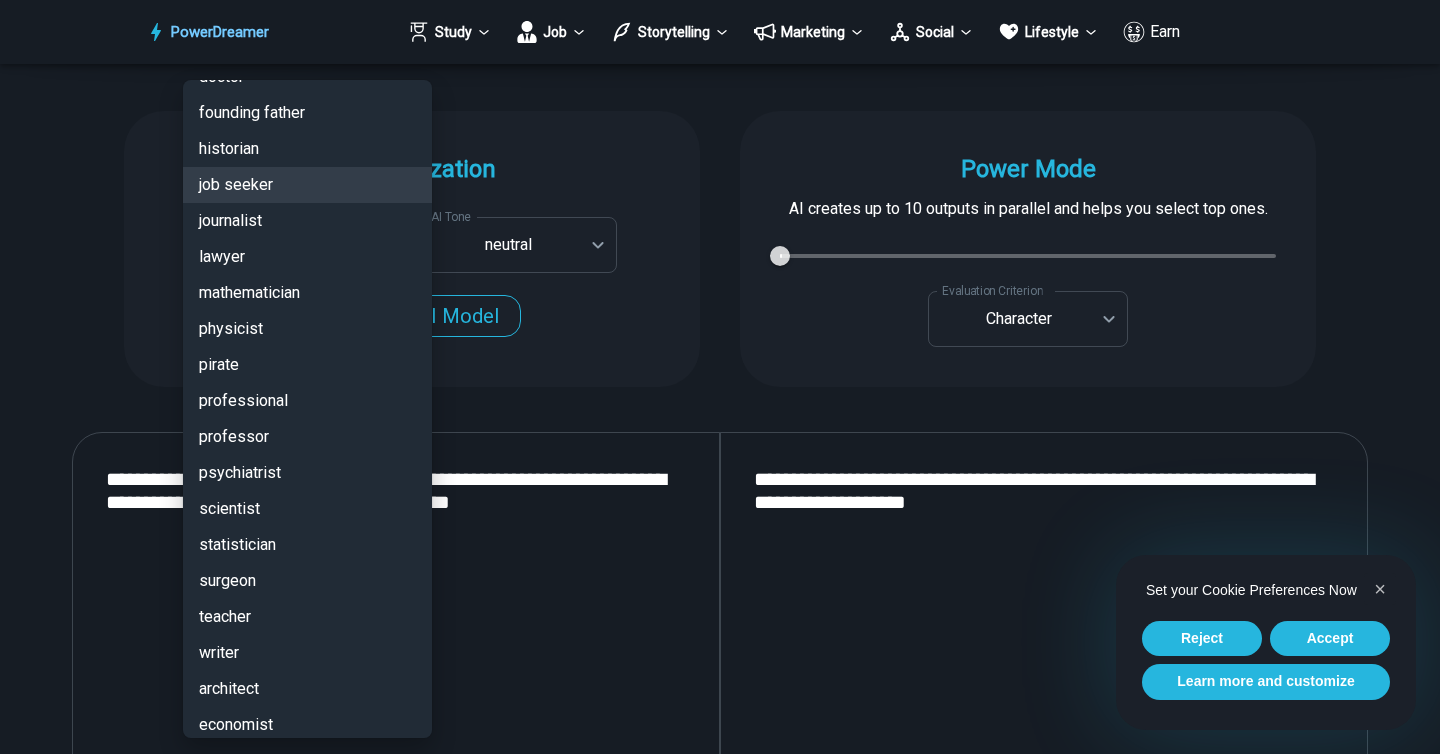 scroll, scrollTop: 4650, scrollLeft: 0, axis: vertical 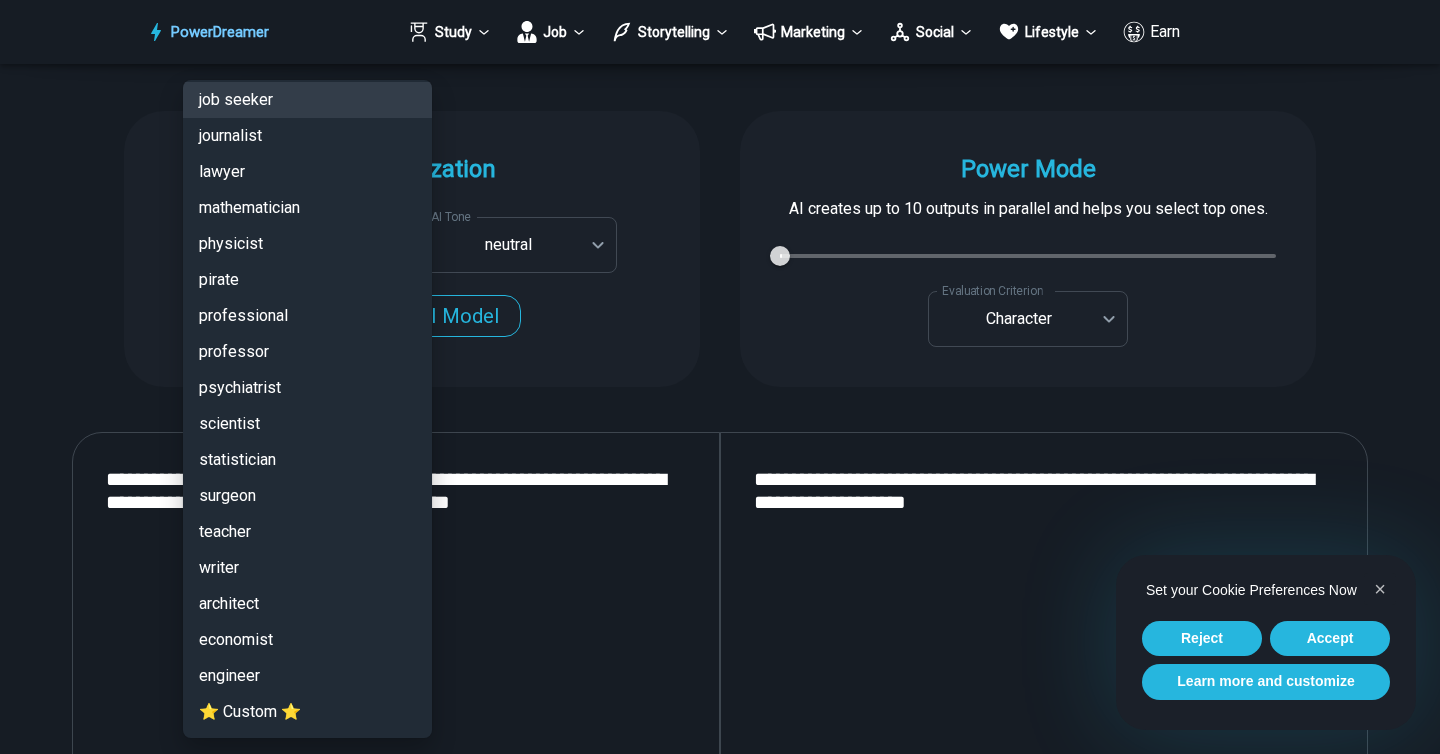 click on "engineer" at bounding box center [307, 676] 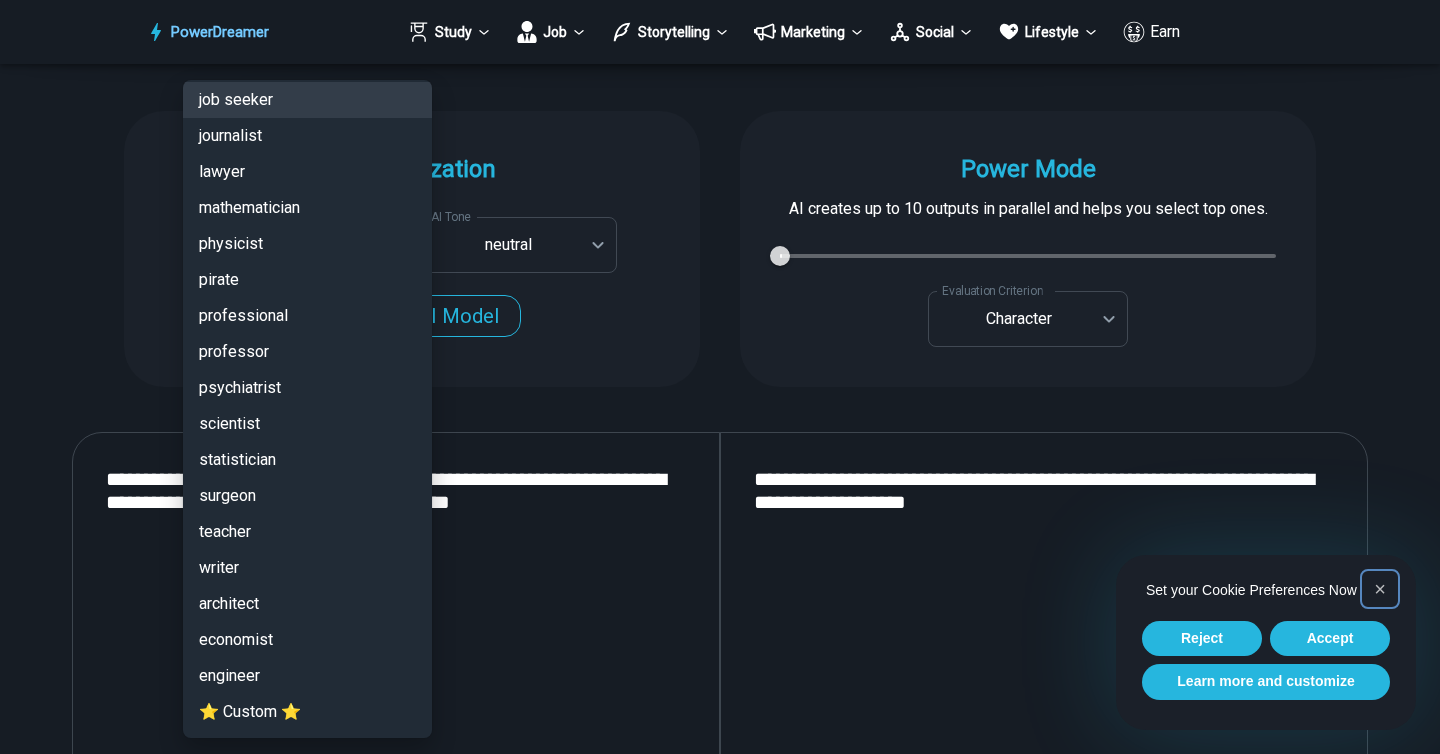 type on "**********" 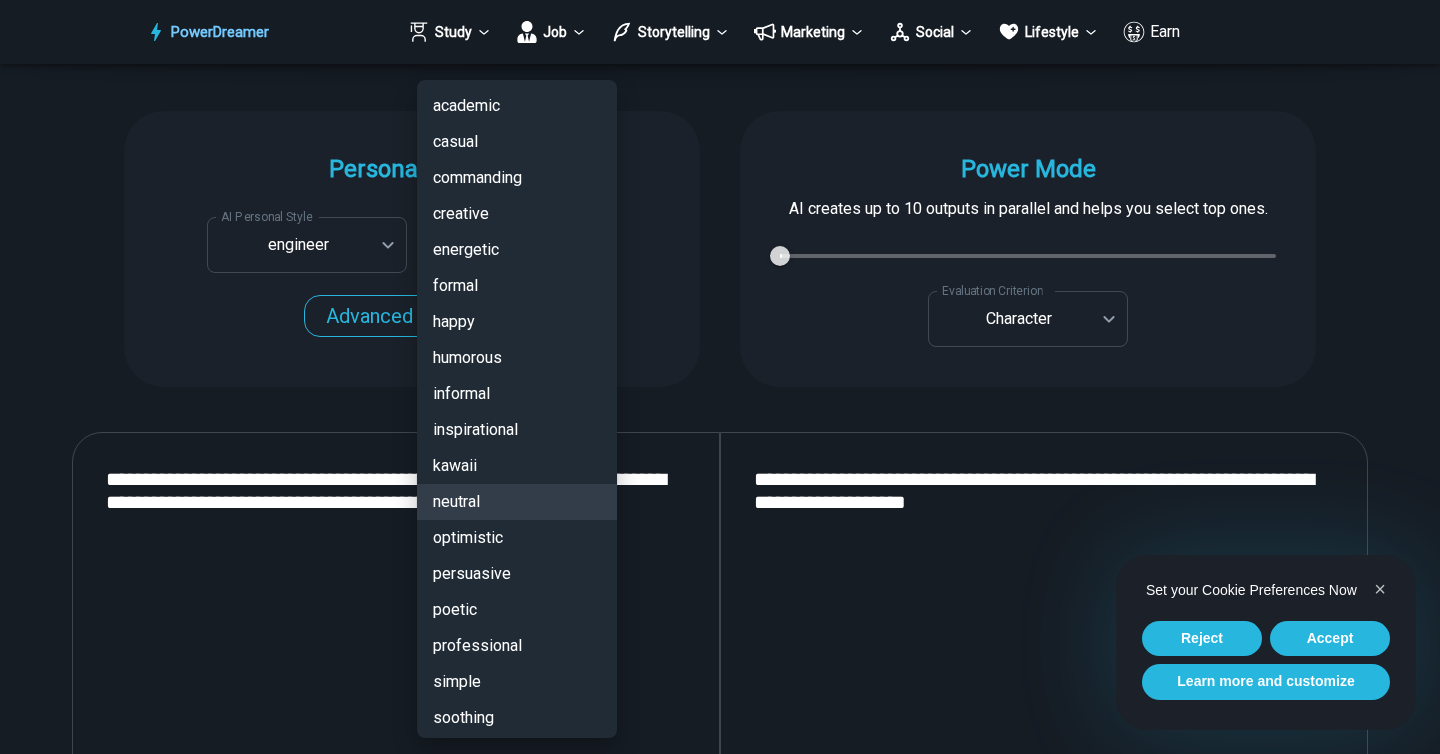 click on "PowerDreamer Study Job Storytelling Marketing Social Lifestyle Earn AI Cover Letter Generator Get cover letters tailored for each job opening in seconds START Faster with PowerDreamer 218,683  AI-Generated Outputs.  60,000+  PowerDreamer  Users.  60+ AI Tools. PowerDreamer saved me a ton of stress and even more time. Highly recommend. Bailey Vogt is a writer and producer with experience at Morning Rush, Arizona PBS, Metro Weekly and The Washington Times I received a job offer today that your awesome website helped me get. Thank you! I will be singing your praises. Matt S. signed up to PowerDreamer November 30th 2023 and received his job offer February 1st 2024 Absolutely love this program!! I'm usually hesitant to pay for anything without being able to try it for free first. However, I was desperate to get resume writing help and this program far exceeded my expectations! I have been telling anyone I know looking for a job to try it. Maura Duffy Tyler D., Product Manager in E-Commerce Kyle Kimball Alix Harvey" at bounding box center (720, 1568) 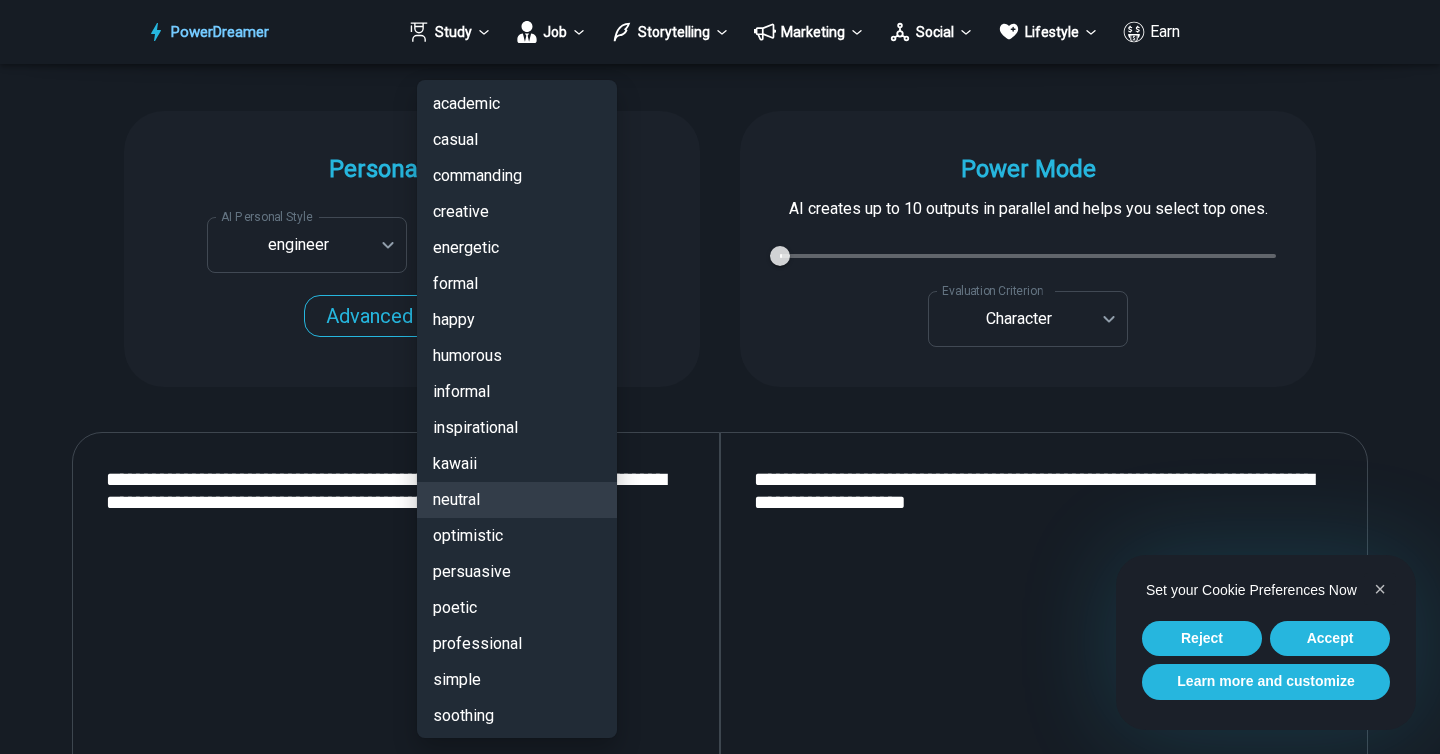 click on "happy" at bounding box center (517, 320) 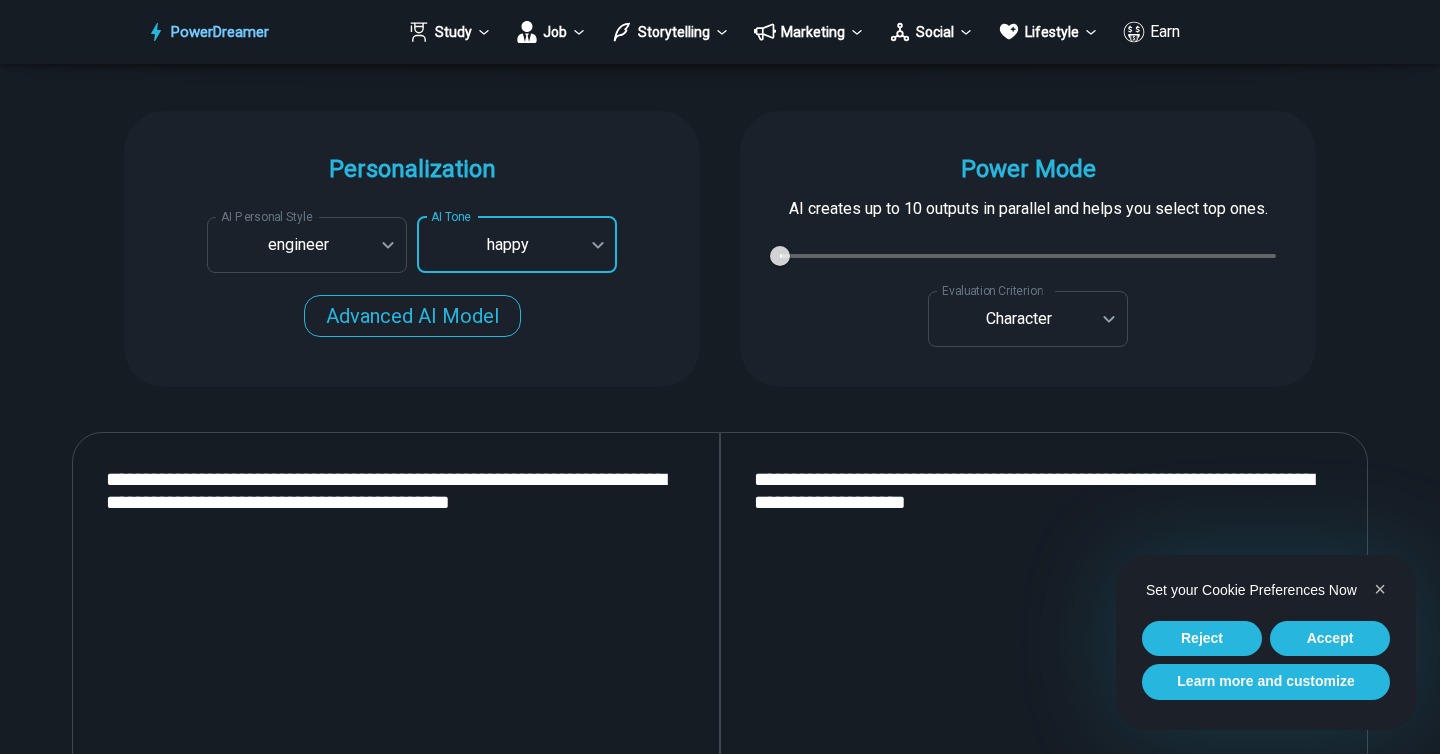 click on "Advanced AI Model" at bounding box center [412, 316] 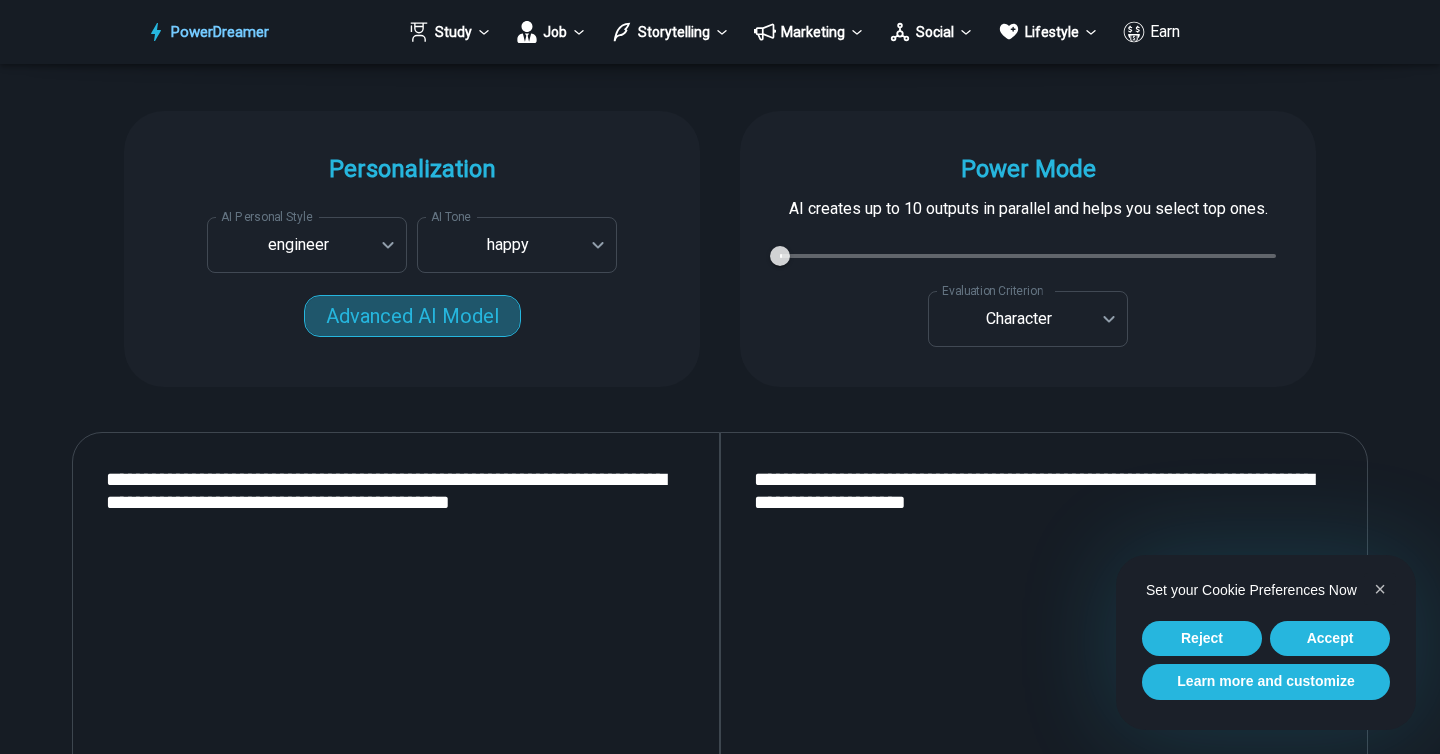click on "Advanced AI Model" at bounding box center [412, 316] 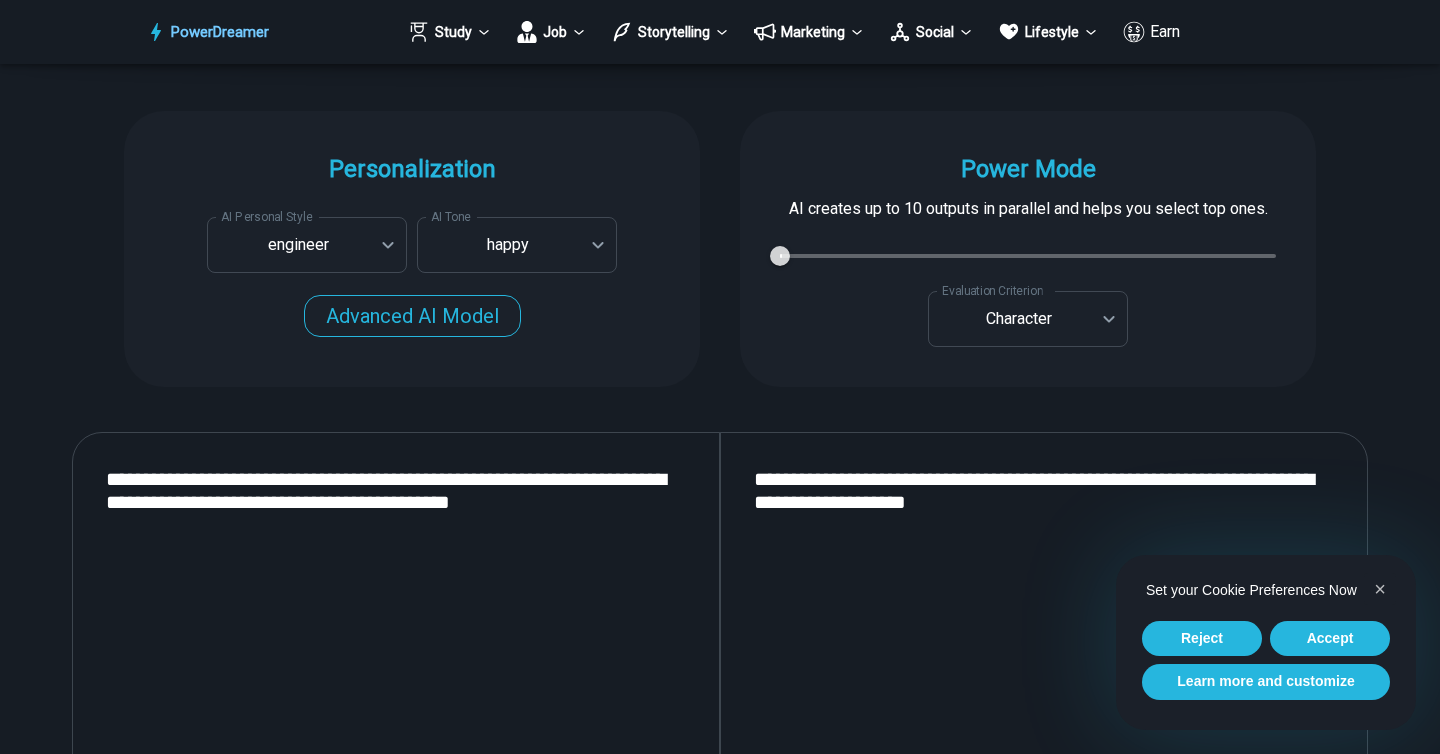 click on "**********" at bounding box center (396, 698) 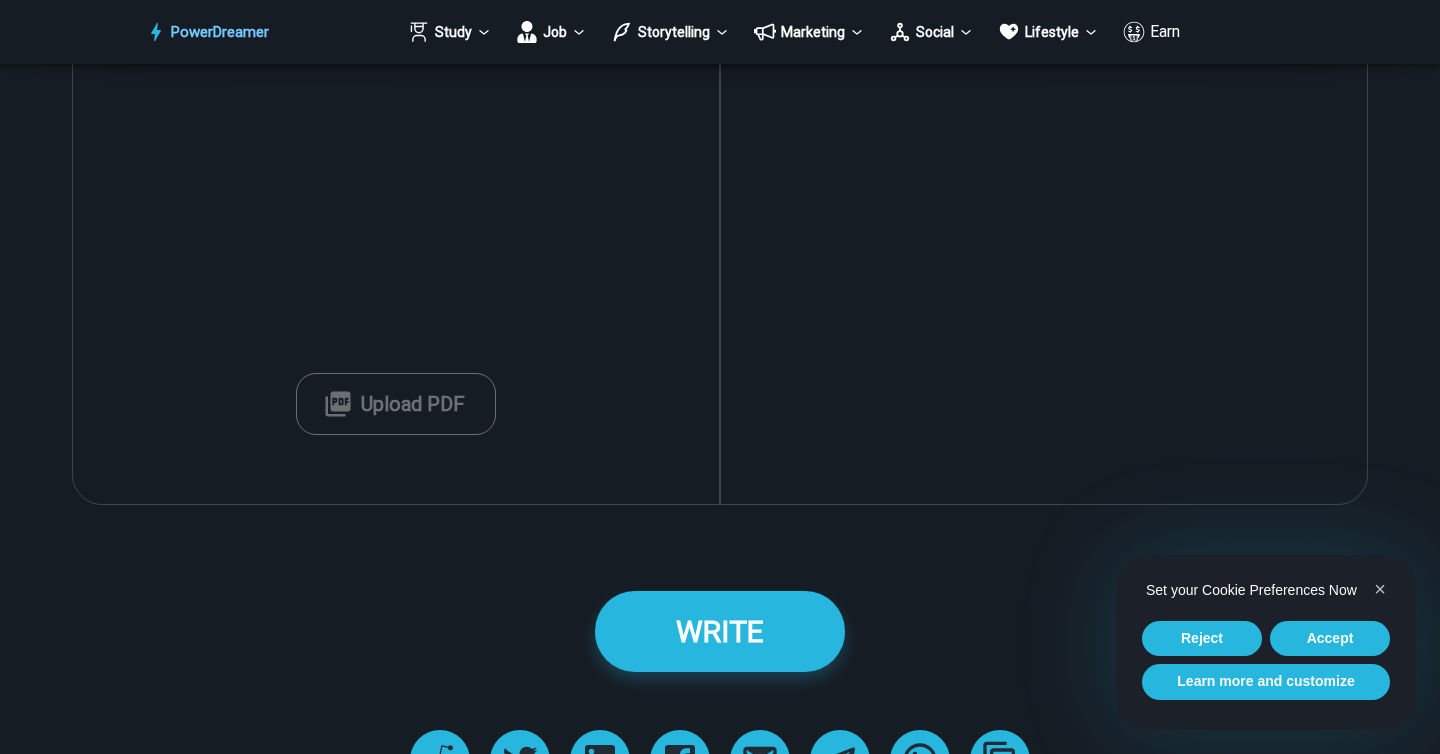scroll, scrollTop: 2362, scrollLeft: 0, axis: vertical 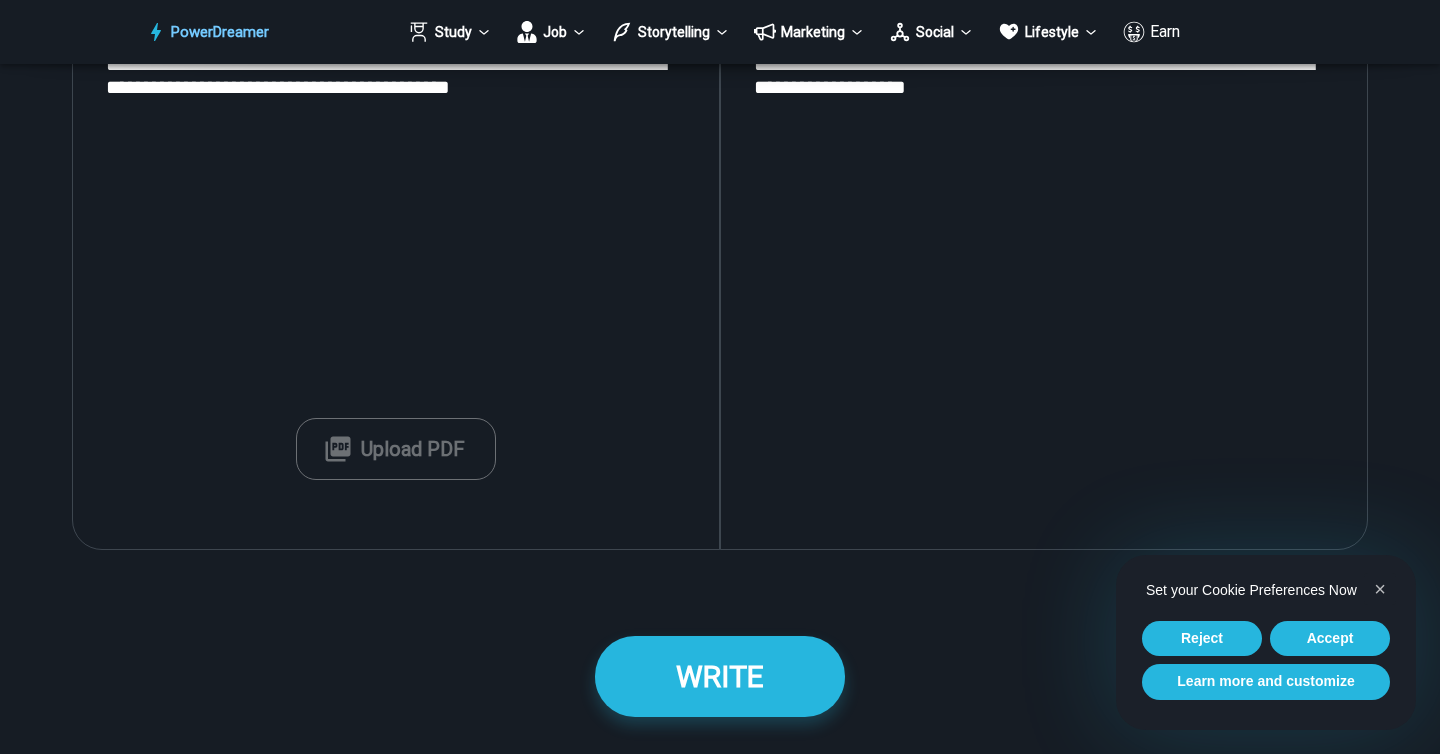 click on "Upload PDF" at bounding box center (396, 449) 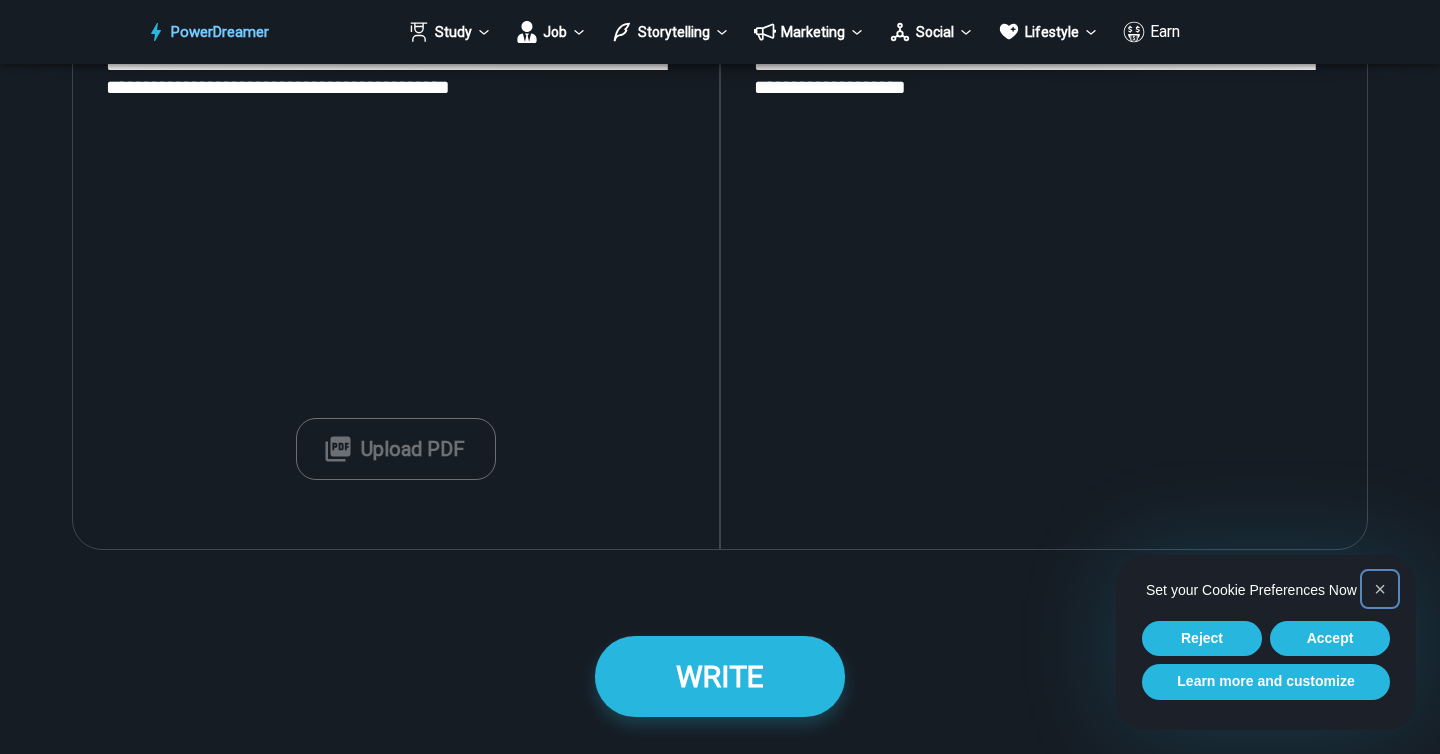 type on "**********" 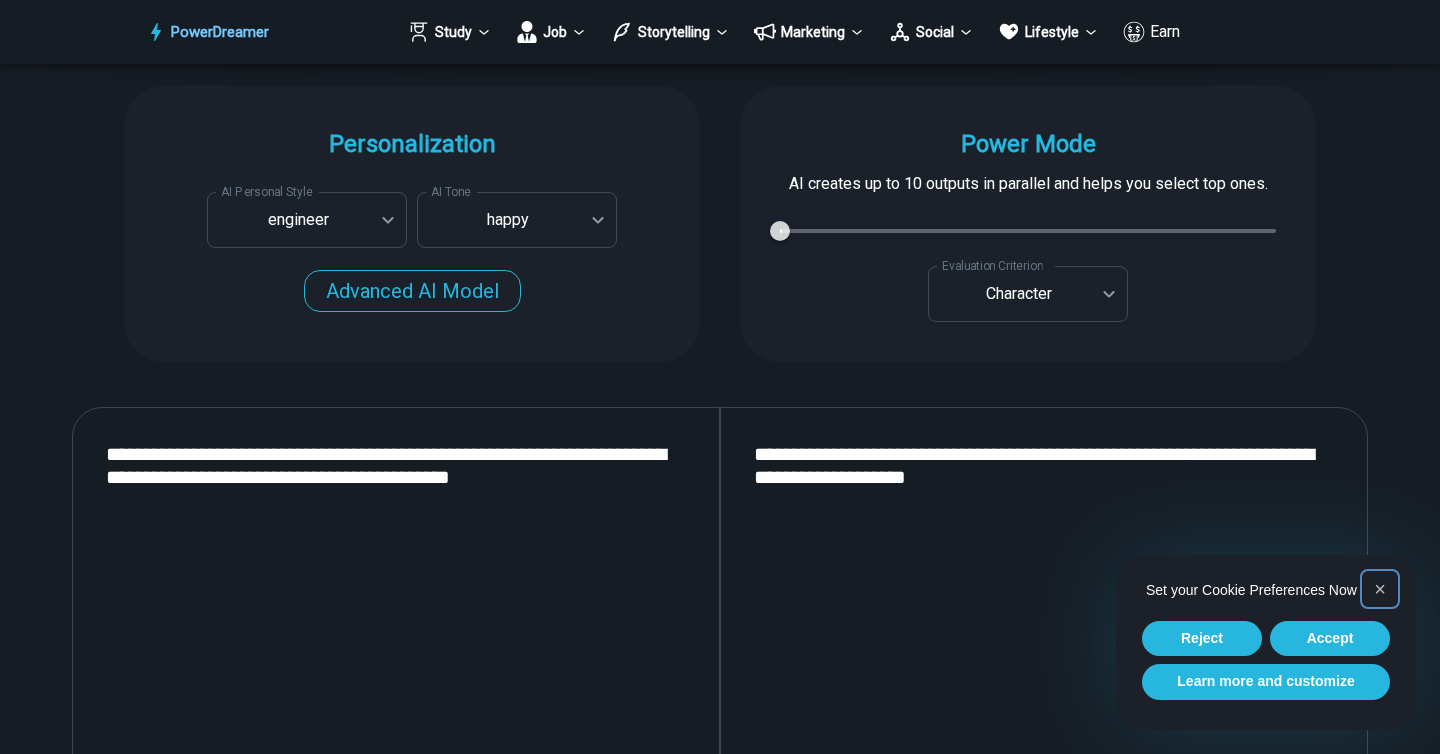scroll, scrollTop: 1916, scrollLeft: 0, axis: vertical 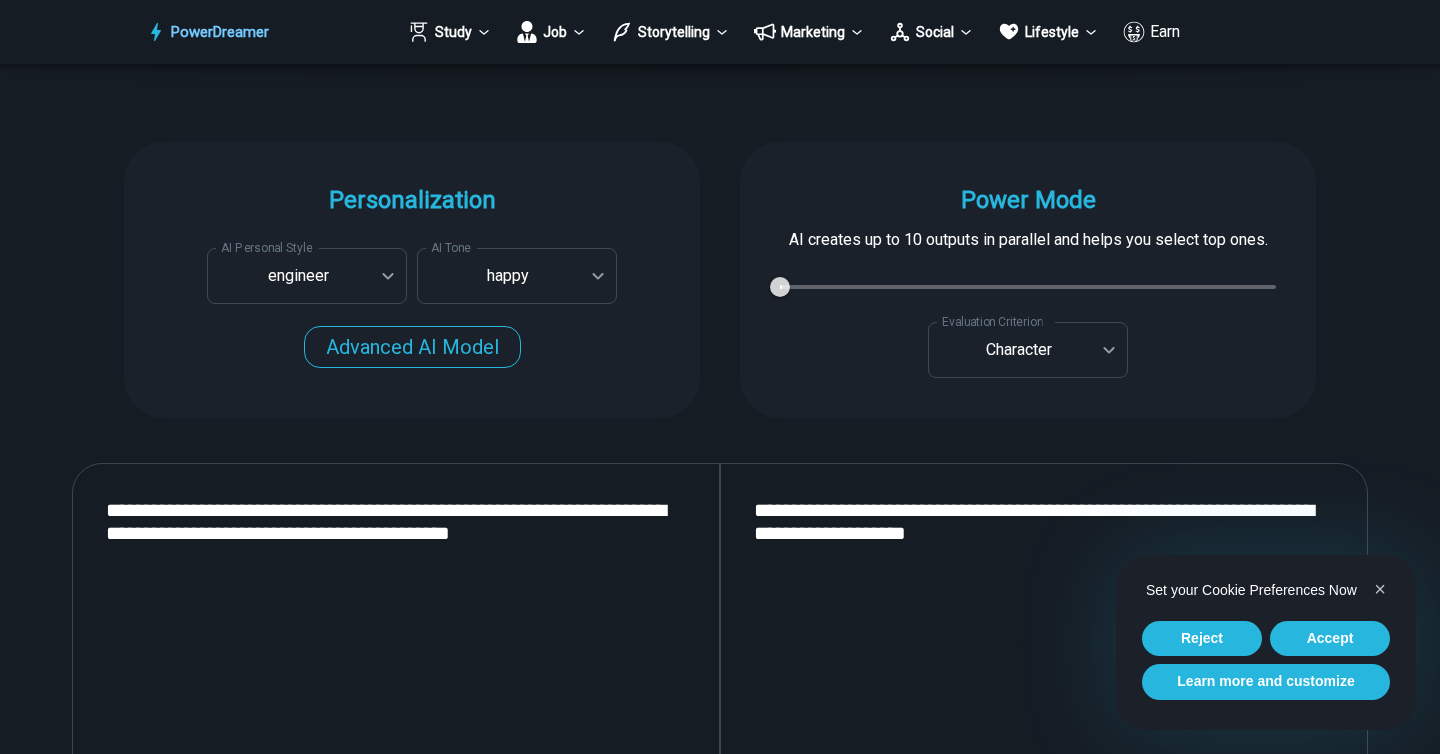 click on "**********" at bounding box center (1044, 729) 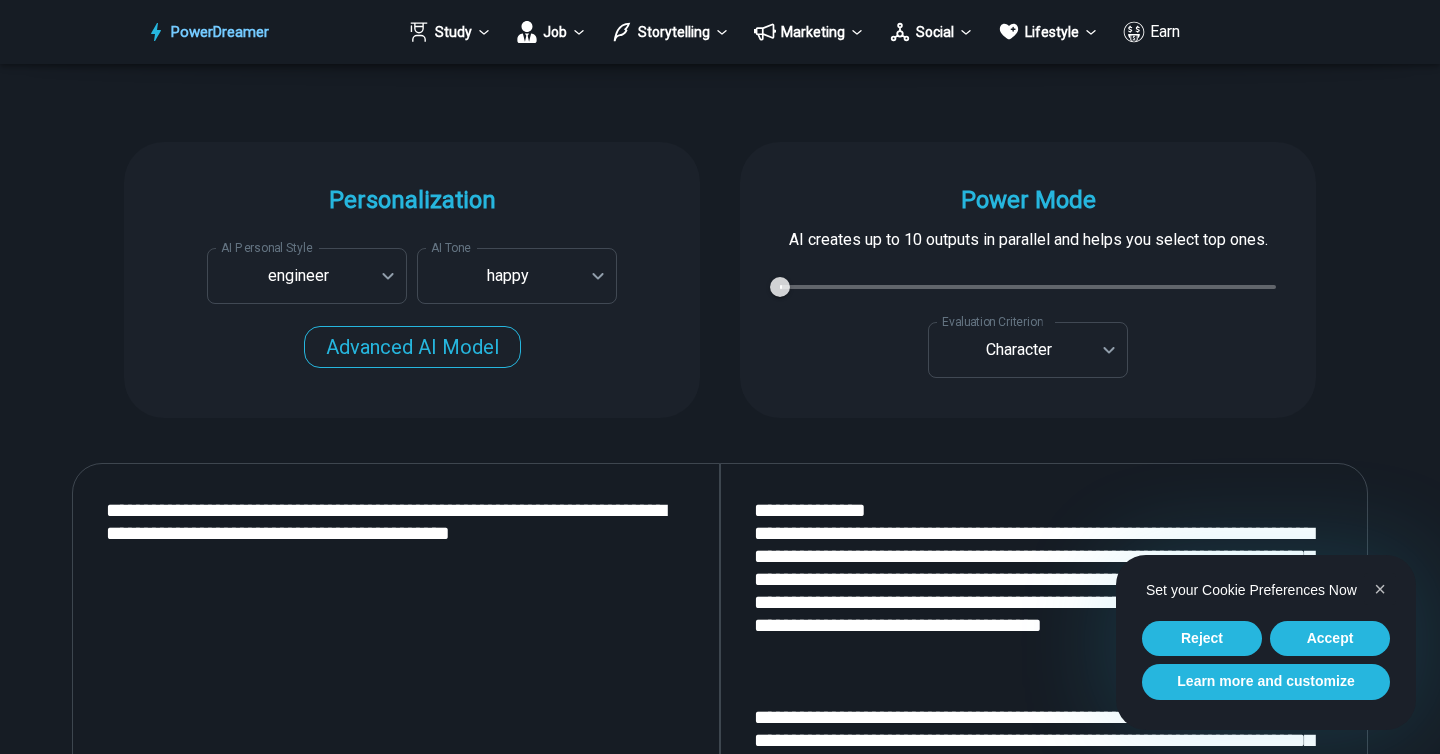 scroll, scrollTop: 1176, scrollLeft: 0, axis: vertical 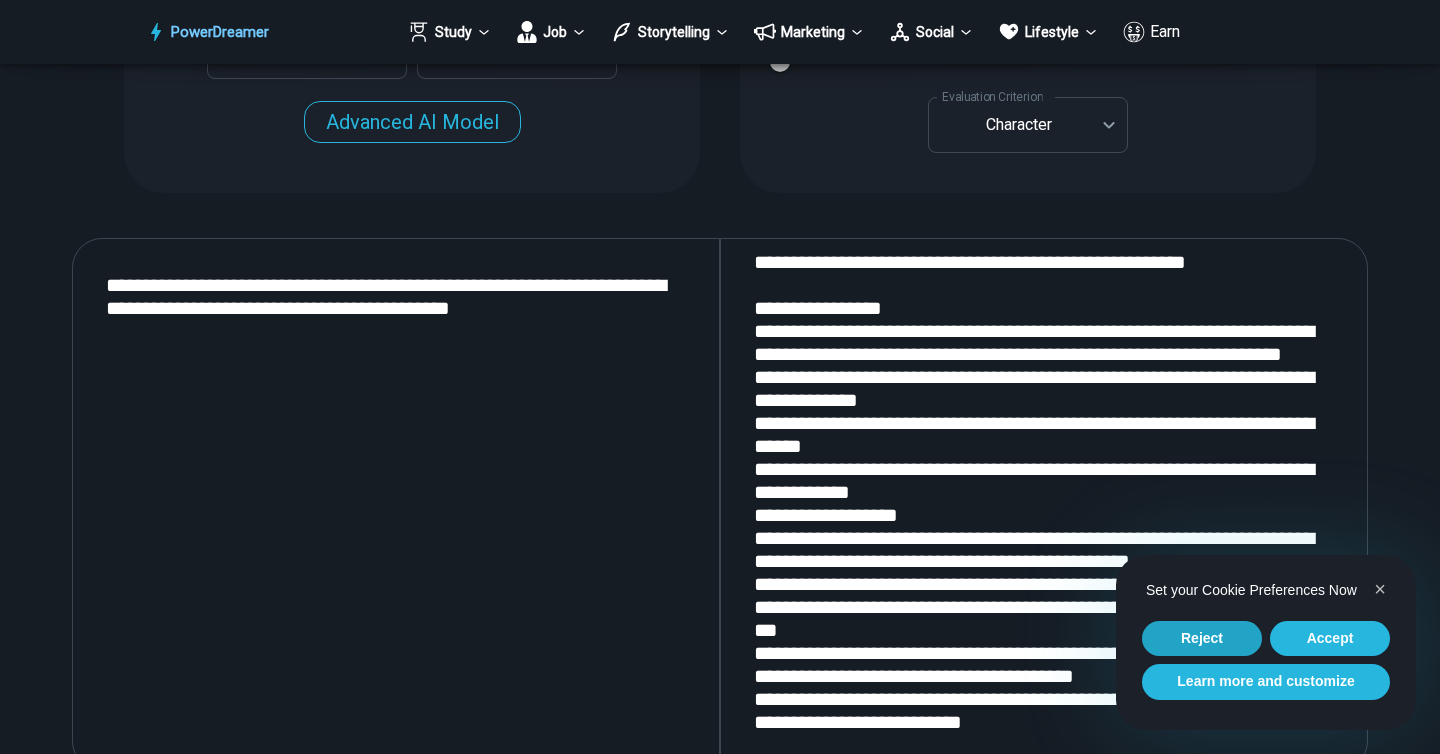 type on "**********" 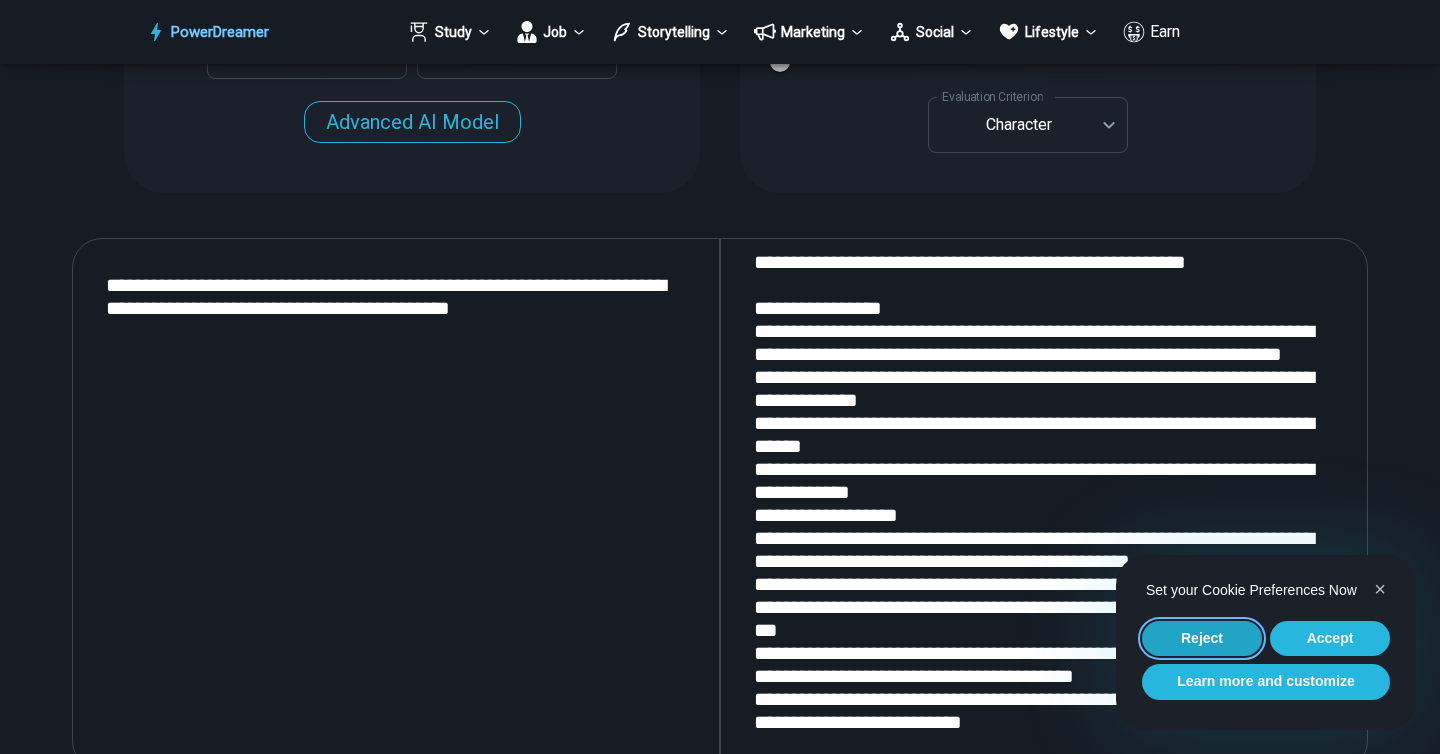click on "Reject" at bounding box center (1202, 639) 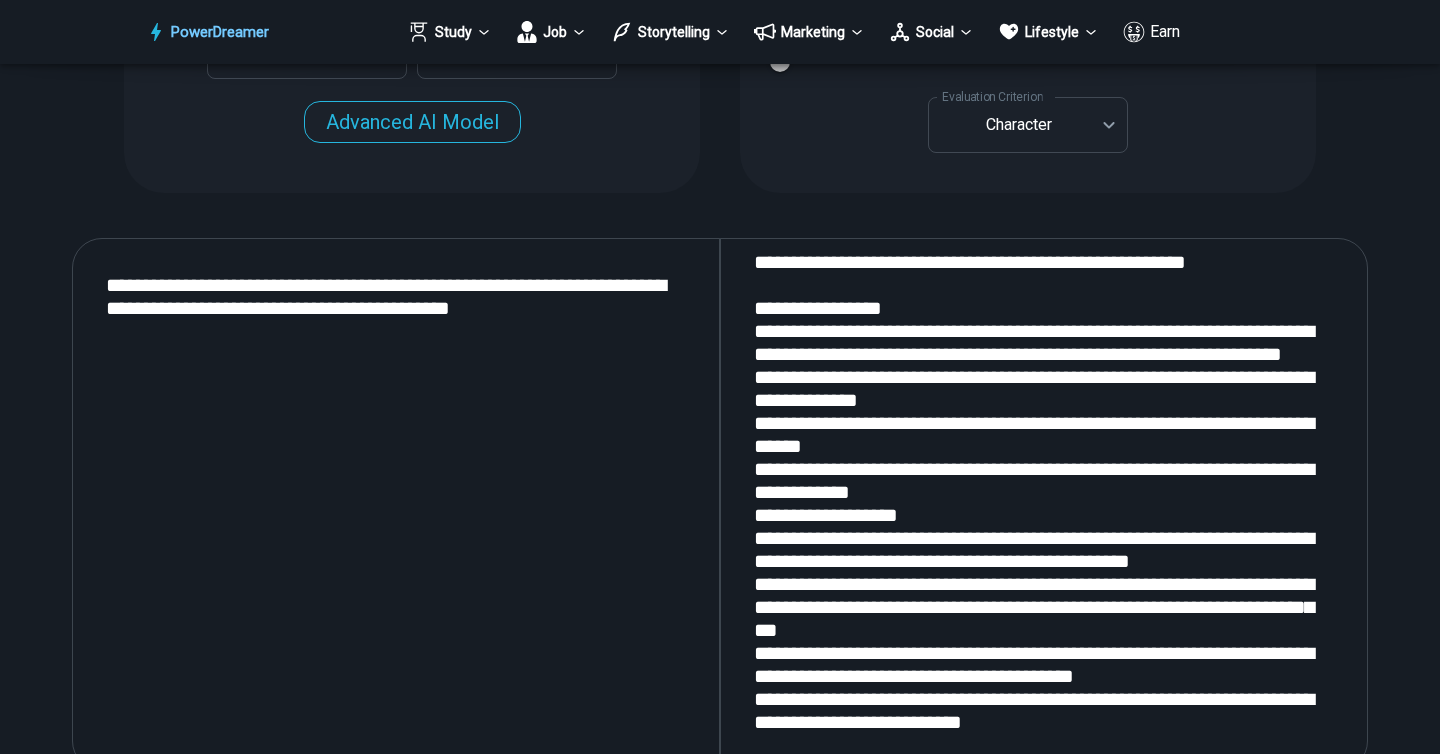 scroll, scrollTop: 1196, scrollLeft: 0, axis: vertical 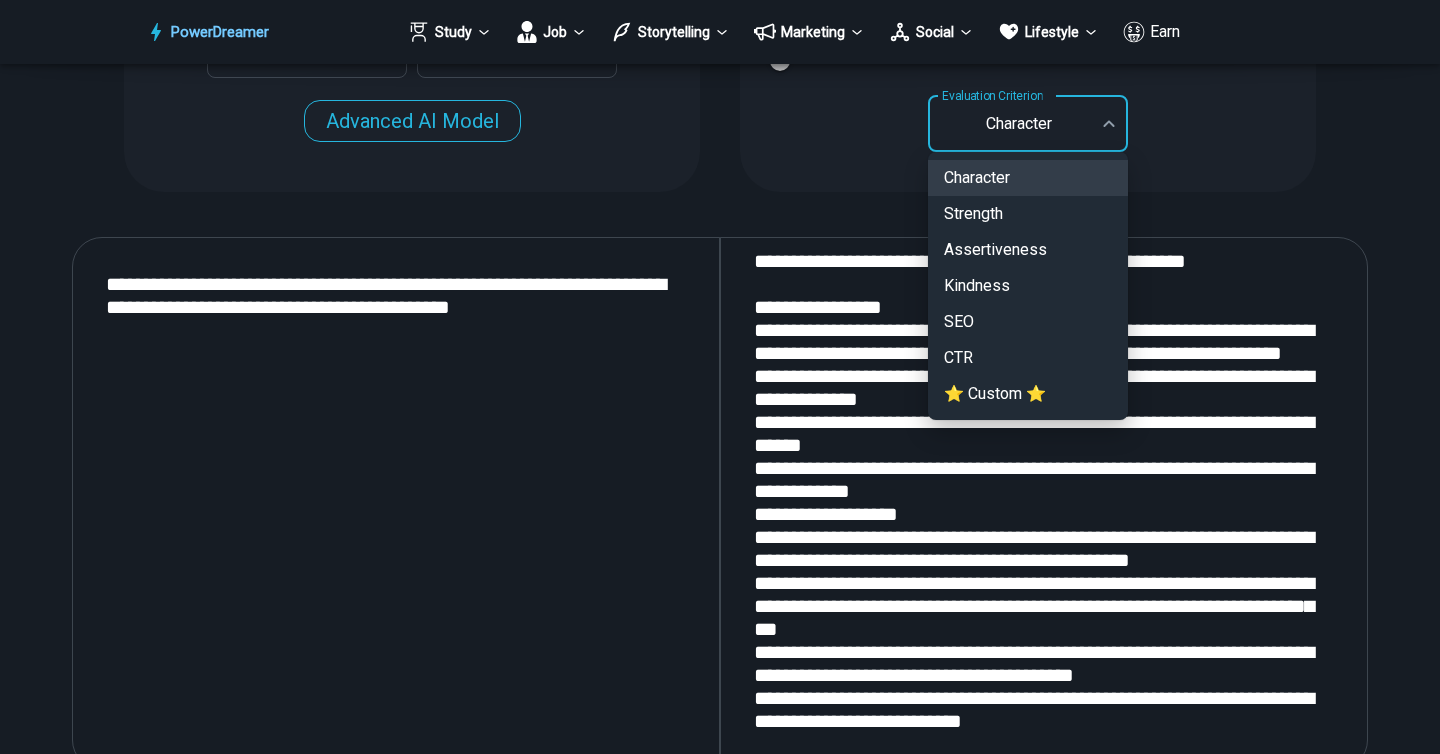click on "PowerDreamer Study Job Storytelling Marketing Social Lifestyle Earn AI Cover Letter Generator Get cover letters tailored for each job opening in seconds START Faster with PowerDreamer 218,683  AI-Generated Outputs.  60,000+  PowerDreamer  Users.  60+ AI Tools. PowerDreamer saved me a ton of stress and even more time. Highly recommend. Bailey Vogt is a writer and producer with experience at Morning Rush, Arizona PBS, Metro Weekly and The Washington Times I received a job offer today that your awesome website helped me get. Thank you! I will be singing your praises. Matt S. signed up to PowerDreamer November 30th 2023 and received his job offer February 1st 2024 Absolutely love this program!! I'm usually hesitant to pay for anything without being able to try it for free first. However, I was desperate to get resume writing help and this program far exceeded my expectations! I have been telling anyone I know looking for a job to try it. Maura Duffy Tyler D., Product Manager in E-Commerce Kyle Kimball Alix Harvey" at bounding box center (720, 1377) 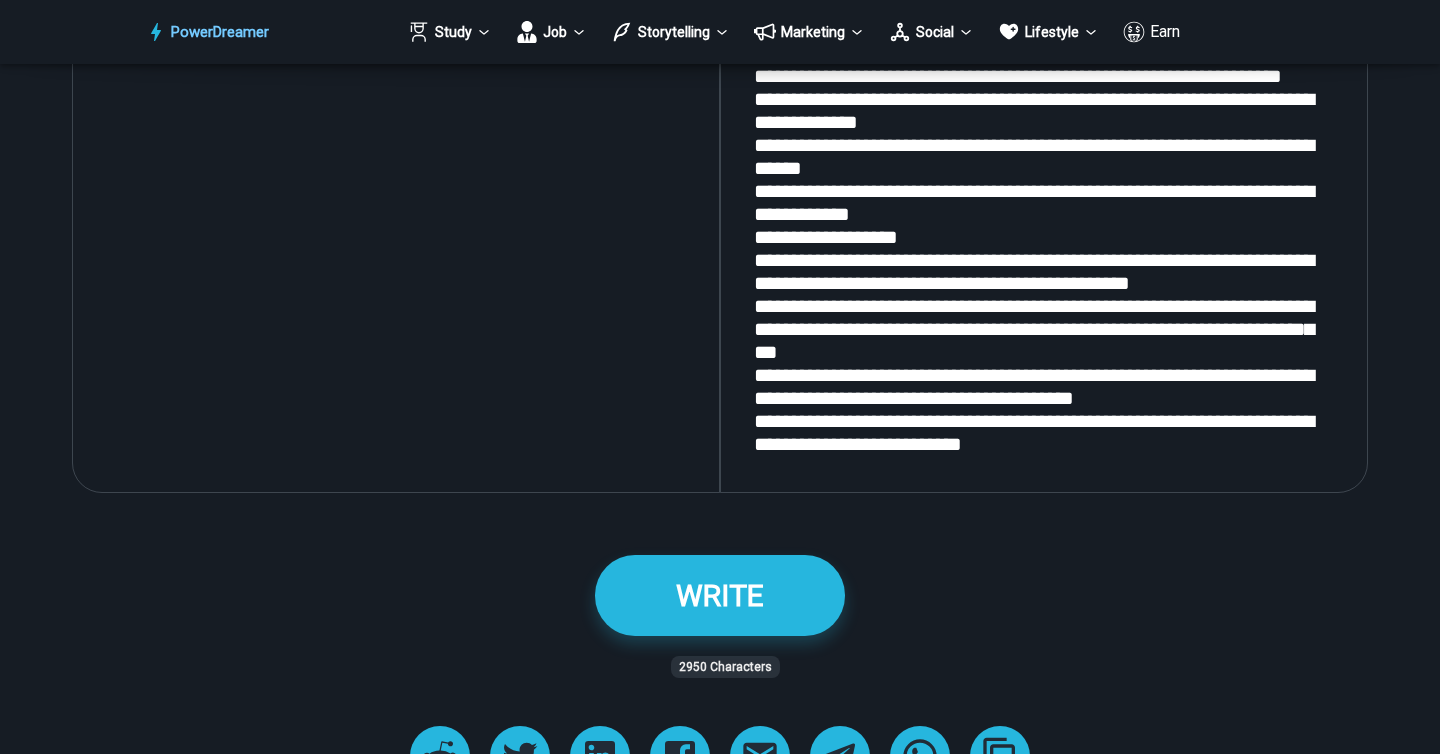 scroll, scrollTop: 2450, scrollLeft: 0, axis: vertical 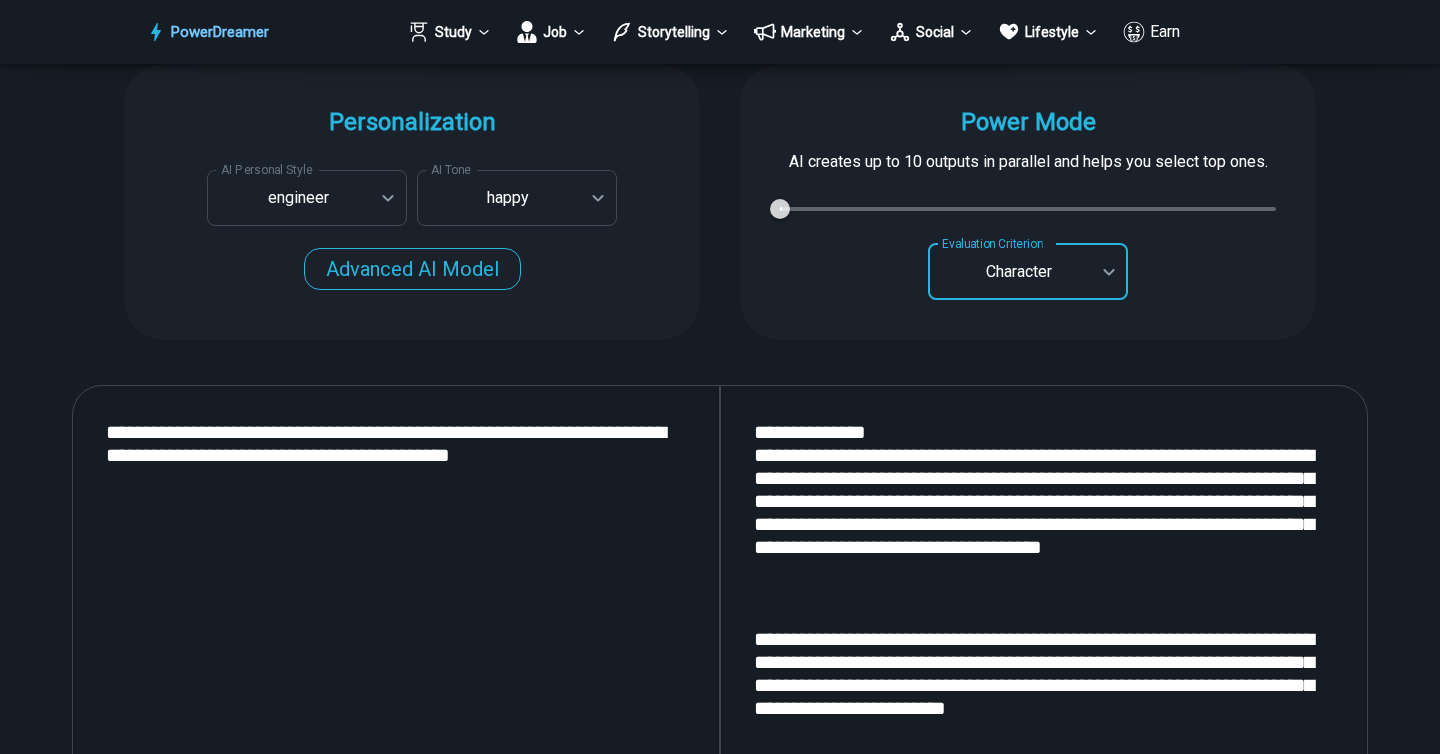 click on "PowerDreamer Study Job Storytelling Marketing Social Lifestyle Earn AI Cover Letter Generator Get cover letters tailored for each job opening in seconds START Faster with PowerDreamer 218,683  AI-Generated Outputs.  60,000+  PowerDreamer  Users.  60+ AI Tools. PowerDreamer saved me a ton of stress and even more time. Highly recommend. Bailey Vogt is a writer and producer with experience at Morning Rush, Arizona PBS, Metro Weekly and The Washington Times I received a job offer today that your awesome website helped me get. Thank you! I will be singing your praises. Matt S. signed up to PowerDreamer November 30th 2023 and received his job offer February 1st 2024 Absolutely love this program!! I'm usually hesitant to pay for anything without being able to try it for free first. However, I was desperate to get resume writing help and this program far exceeded my expectations! I have been telling anyone I know looking for a job to try it. Maura Duffy Tyler D., Product Manager in E-Commerce Kyle Kimball Alix Harvey" at bounding box center [720, 1525] 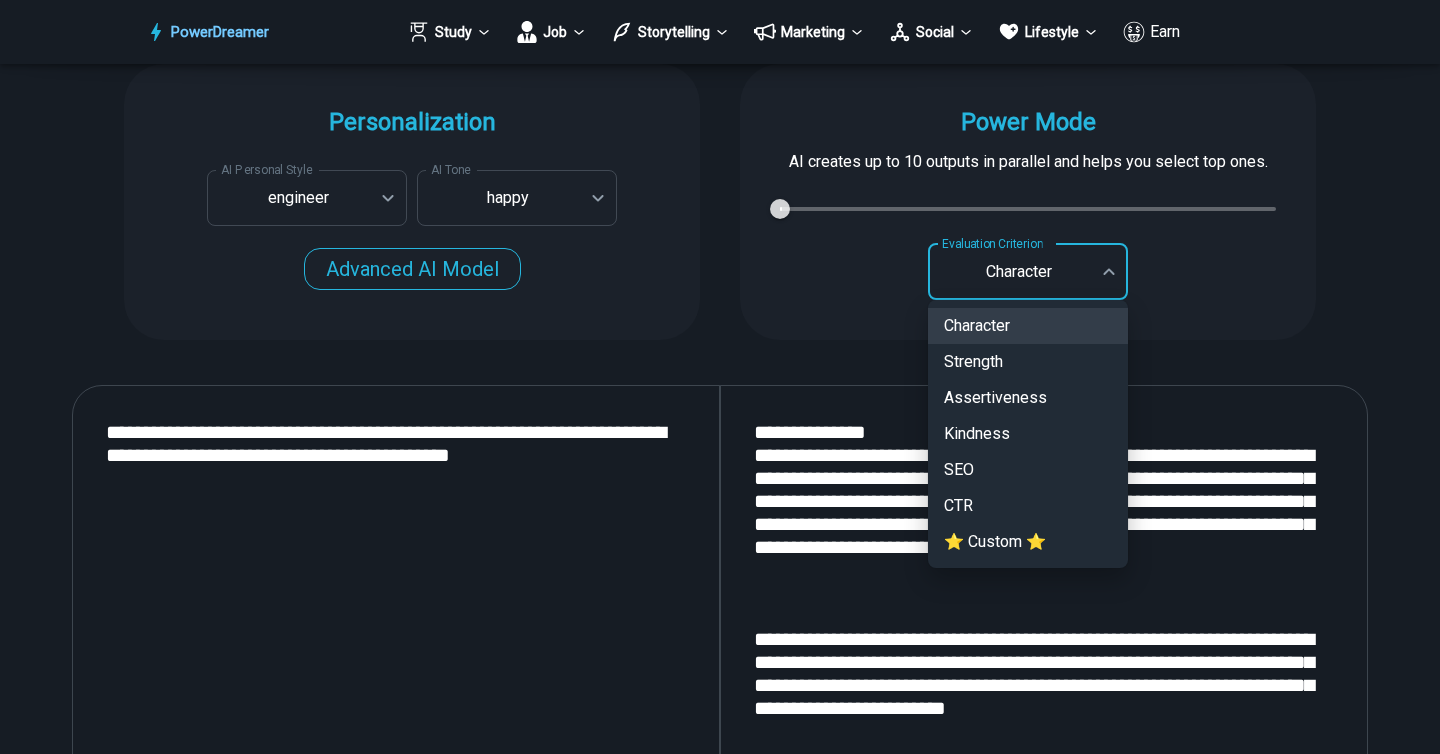 click at bounding box center [720, 377] 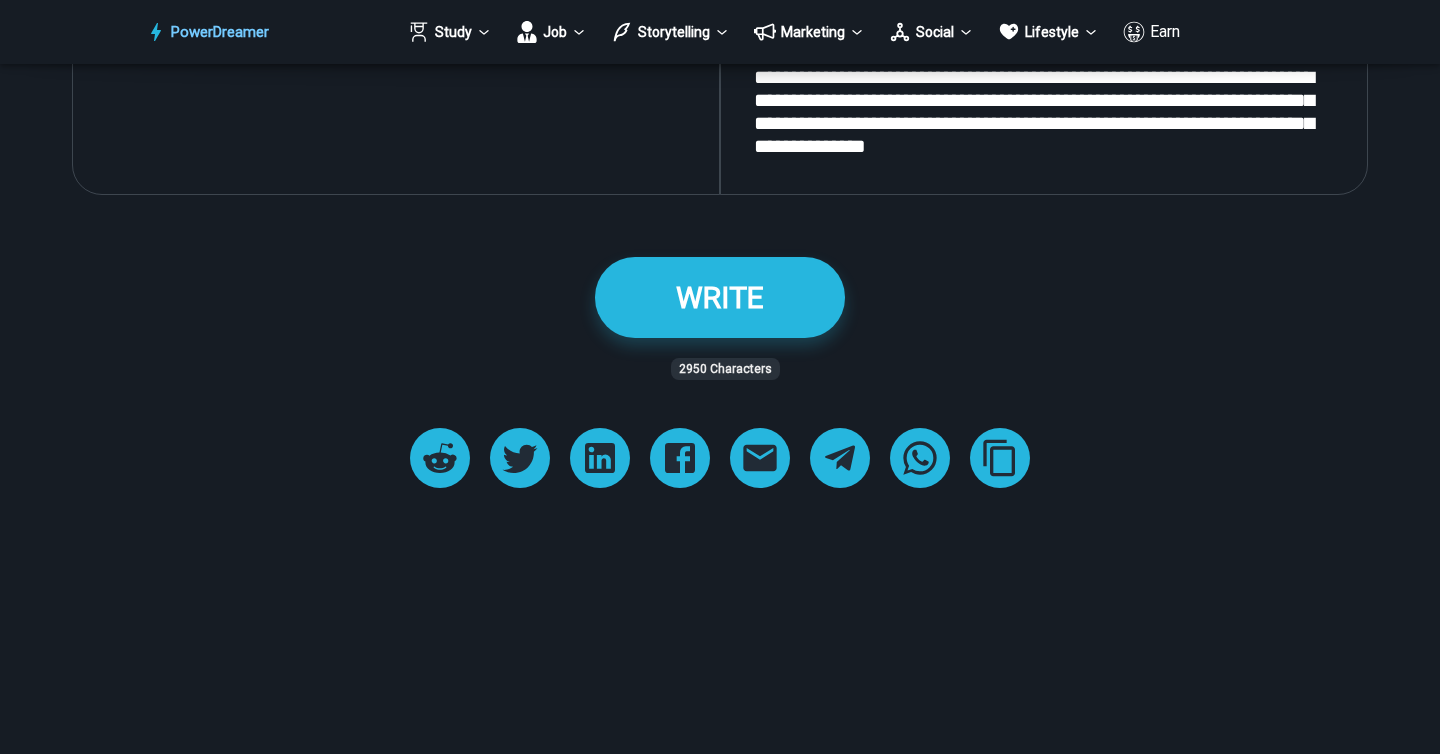 scroll, scrollTop: 2879, scrollLeft: 0, axis: vertical 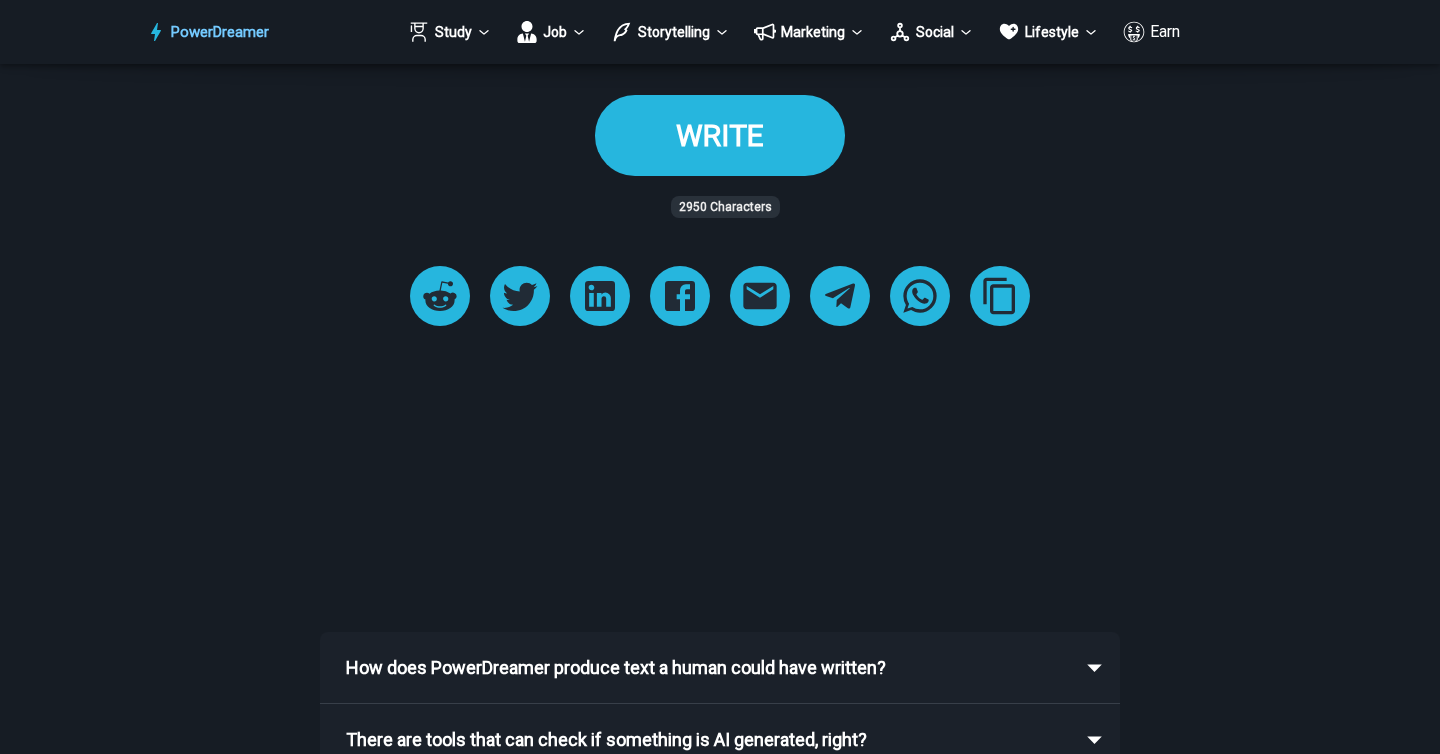 click on "WRITE" at bounding box center [720, 135] 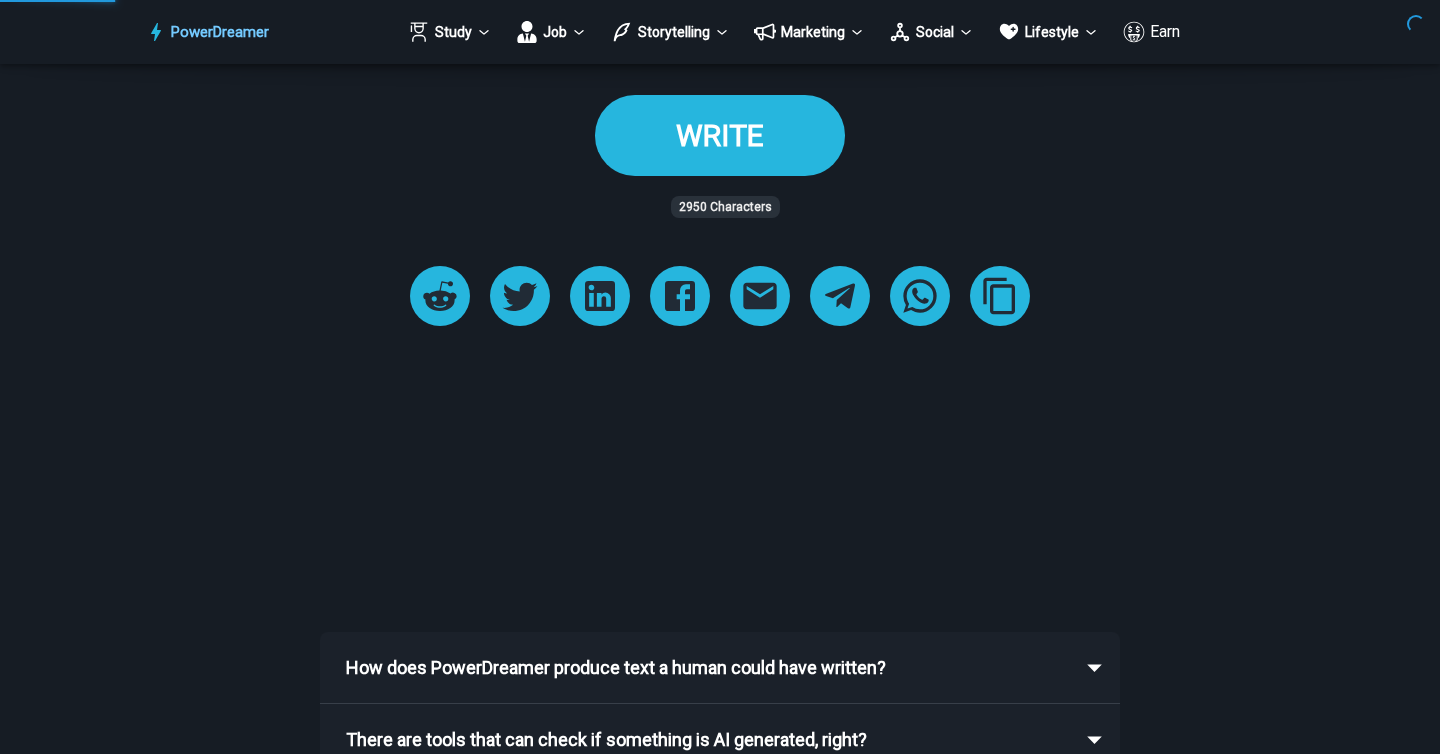 scroll, scrollTop: 0, scrollLeft: 0, axis: both 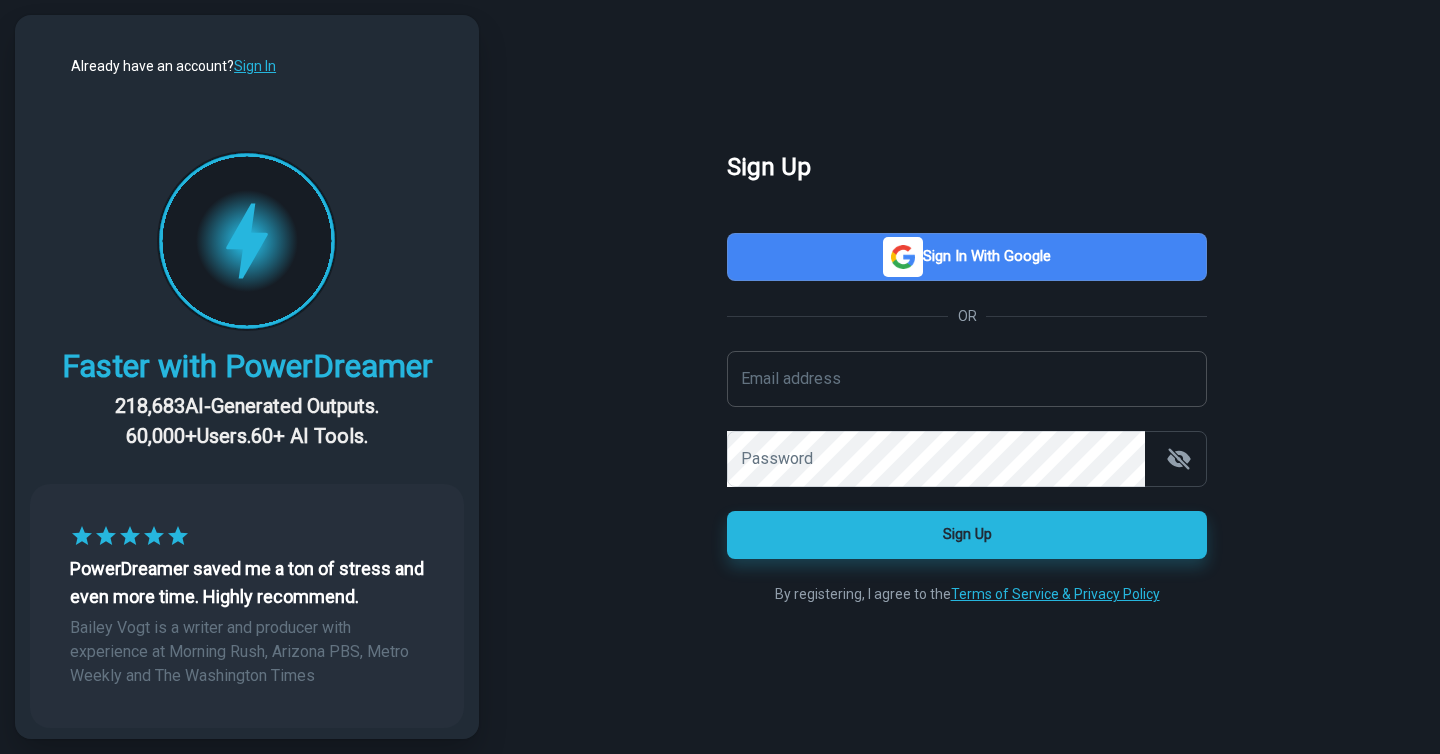click on "Email address" at bounding box center [967, 379] 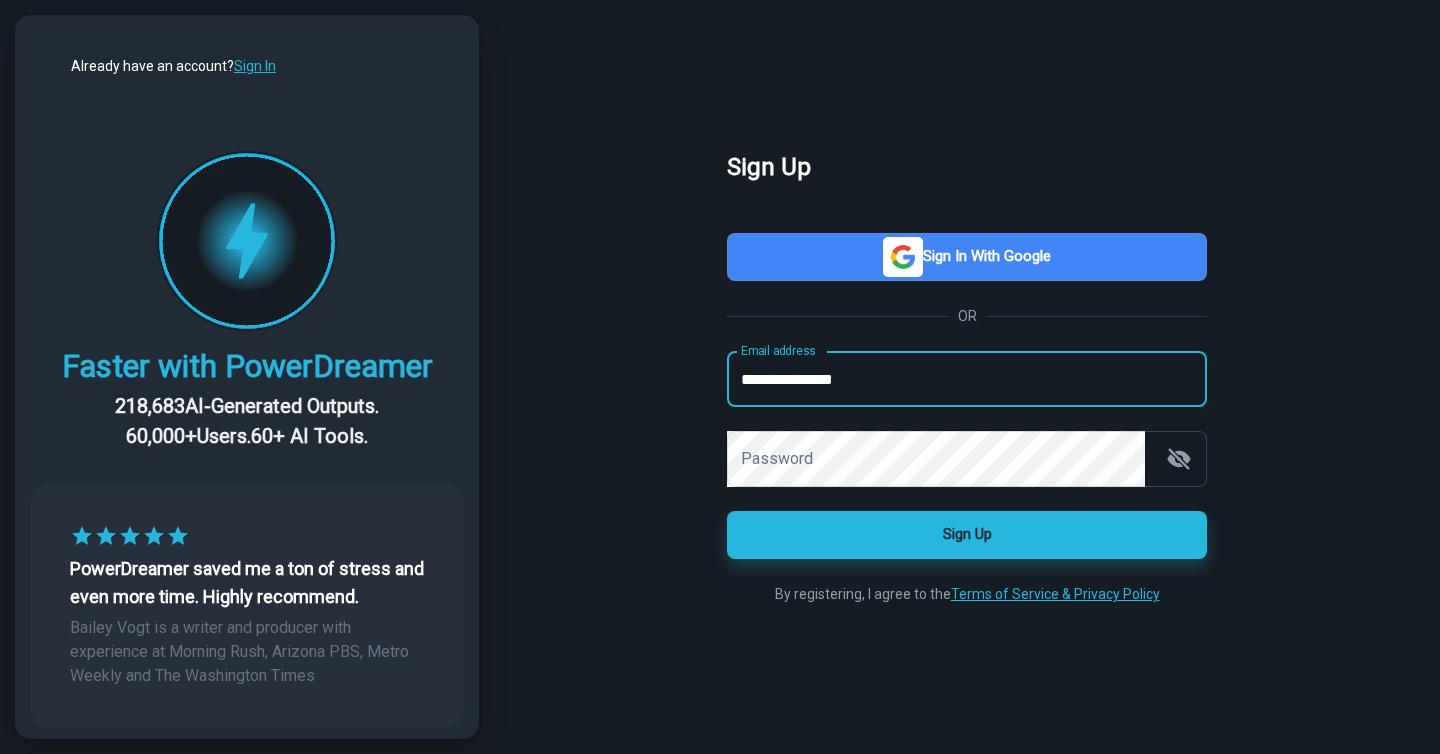 type on "**********" 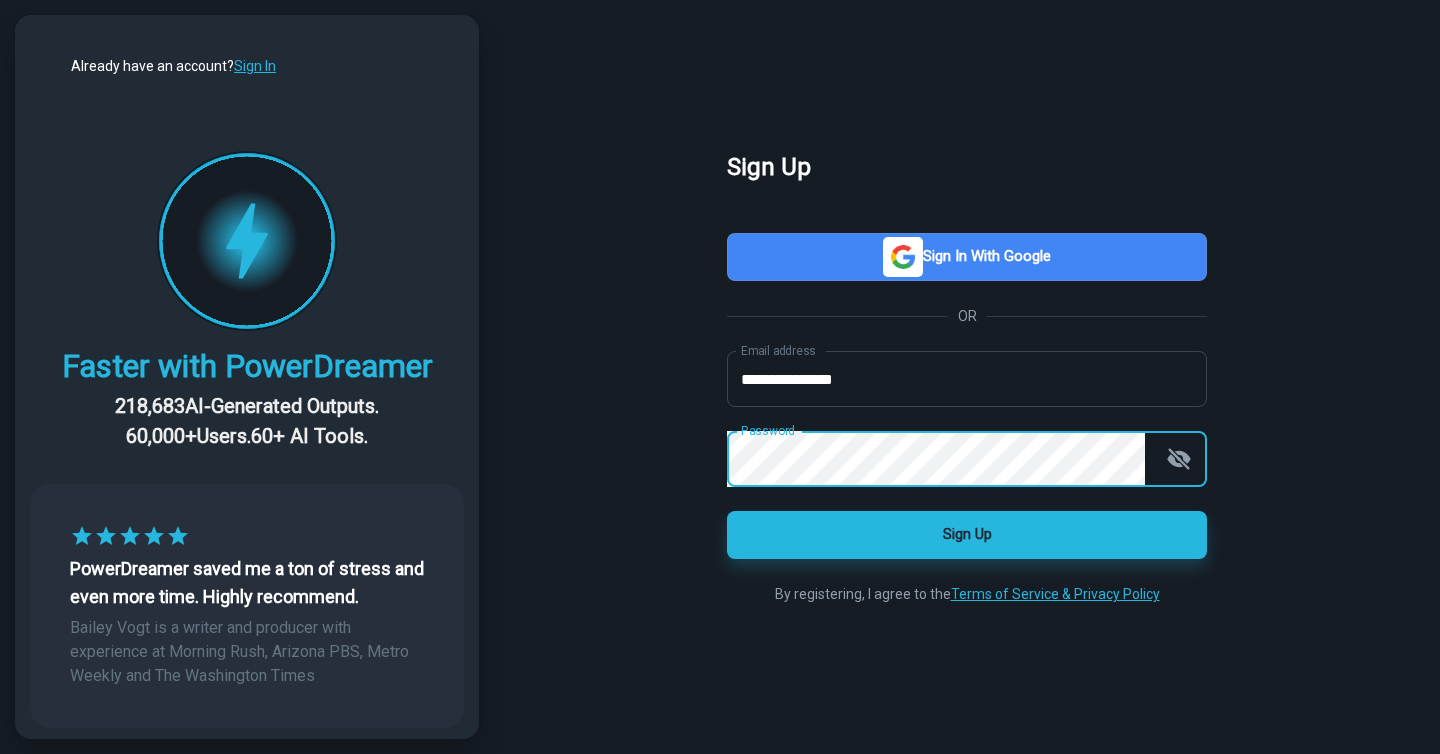 click 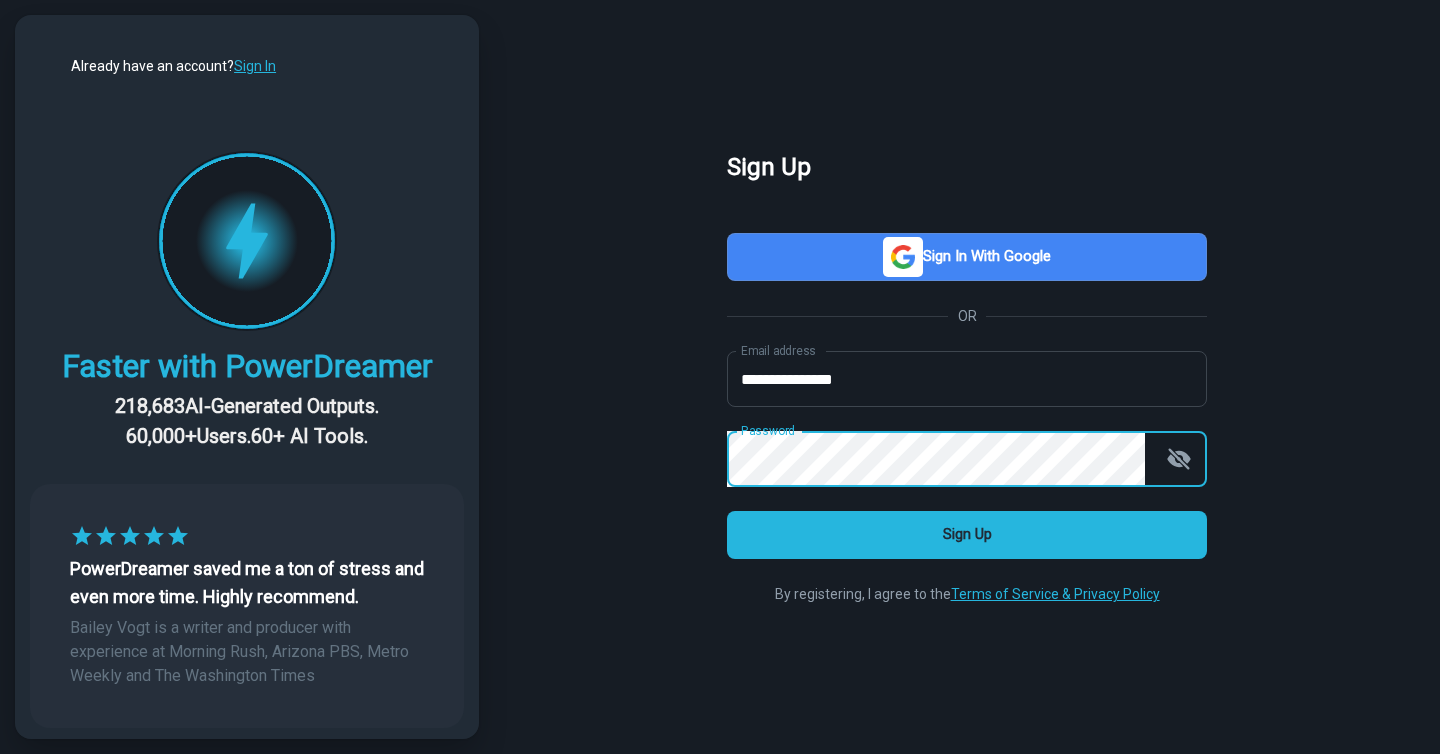 click on "Sign Up" at bounding box center (967, 535) 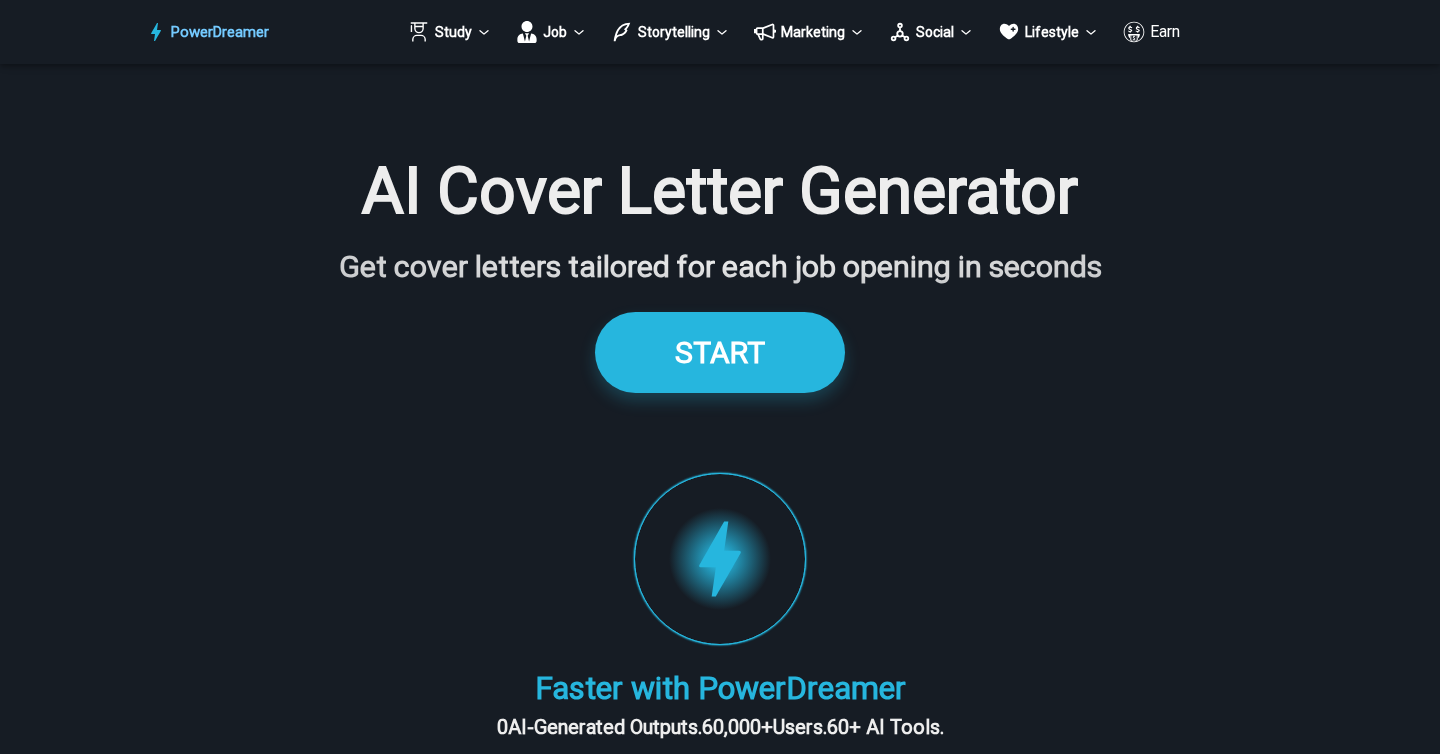 scroll, scrollTop: 0, scrollLeft: 0, axis: both 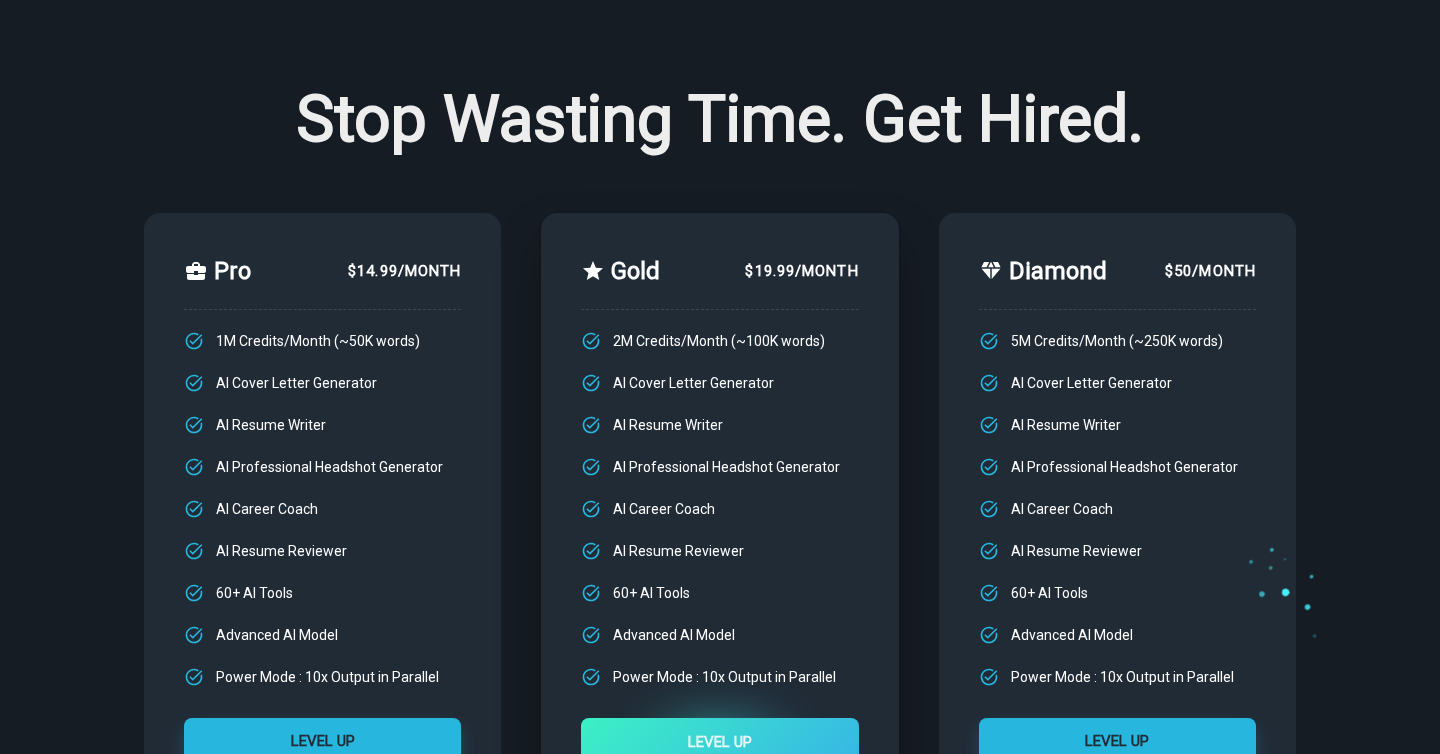 click on "Stop Wasting Time. Get Hired." at bounding box center (720, 120) 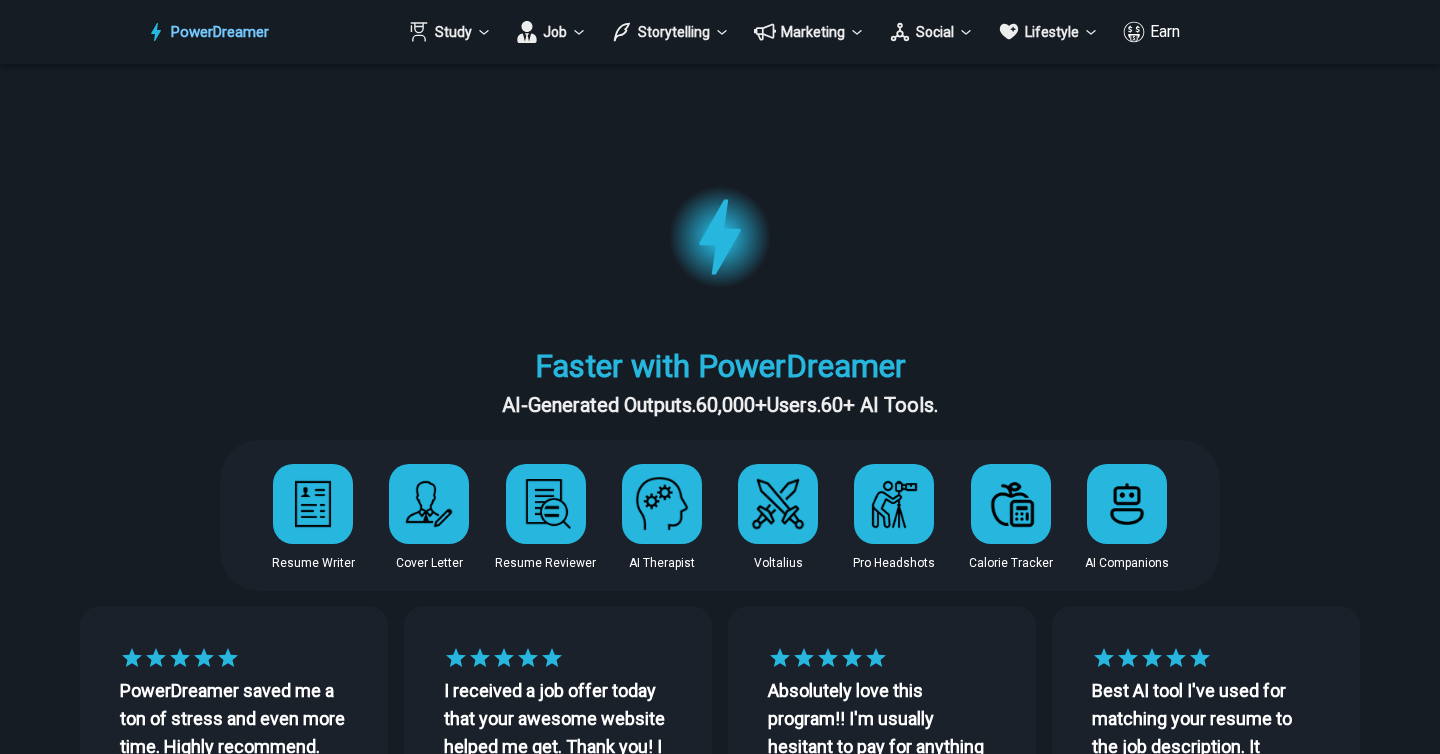 scroll, scrollTop: 0, scrollLeft: 0, axis: both 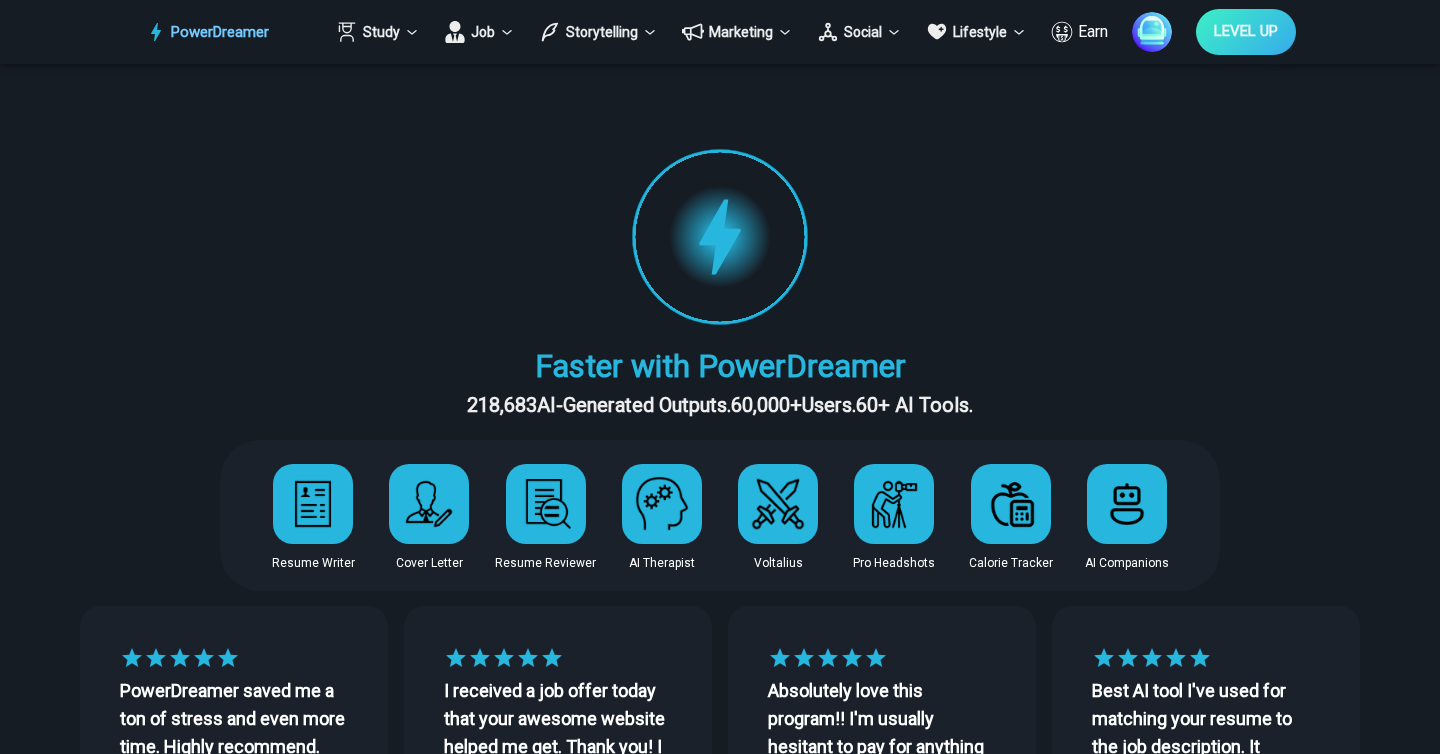 click at bounding box center (429, 504) 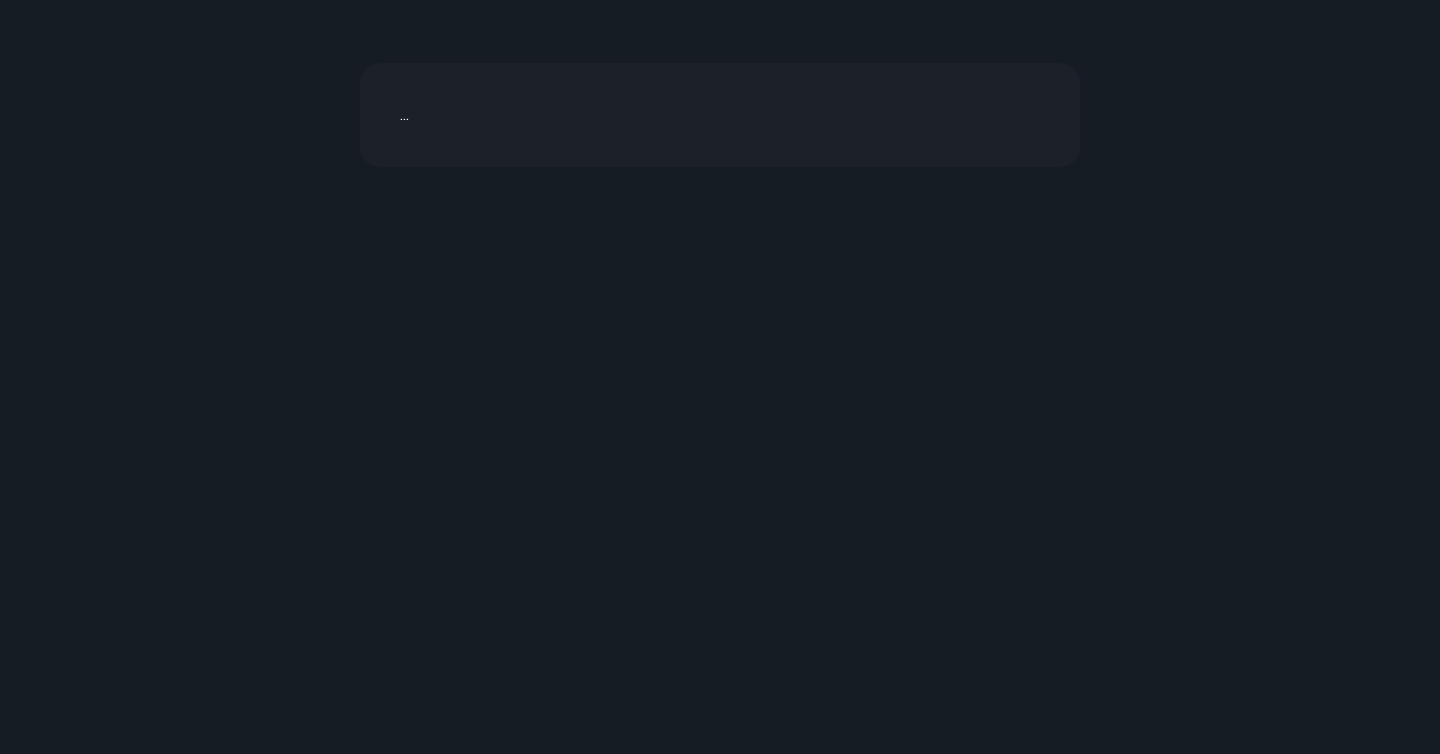 scroll, scrollTop: 9125, scrollLeft: 0, axis: vertical 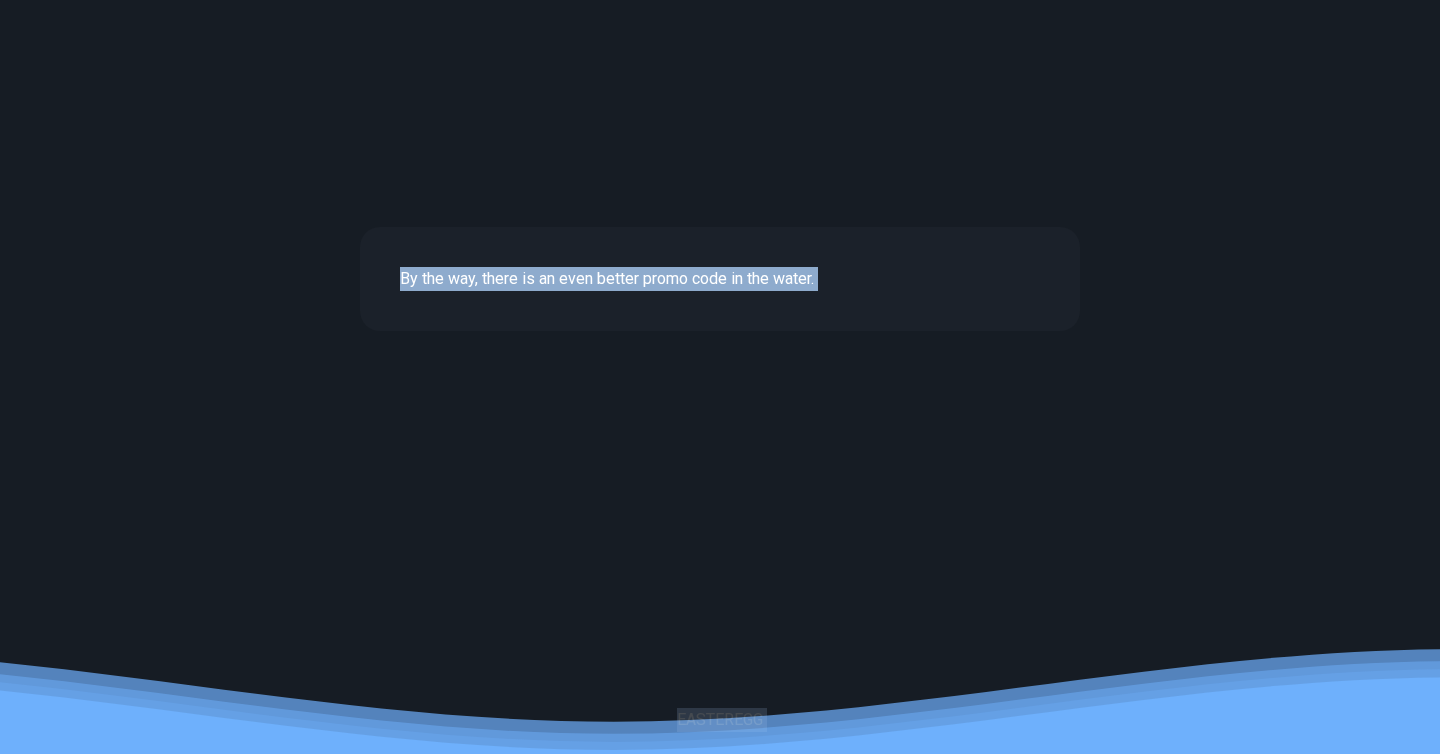 drag, startPoint x: 398, startPoint y: 244, endPoint x: 887, endPoint y: 746, distance: 700.8031 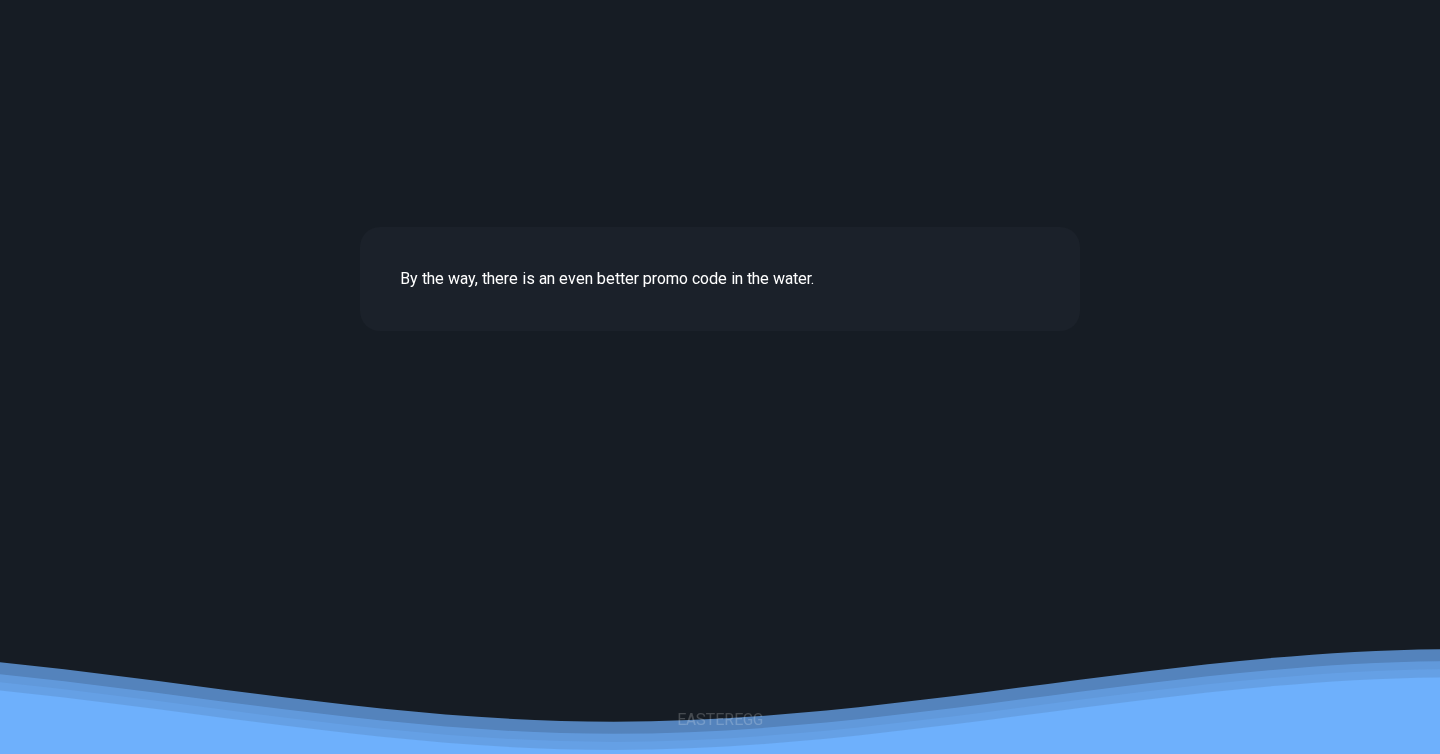 click on "EASTEREGG" at bounding box center [720, 720] 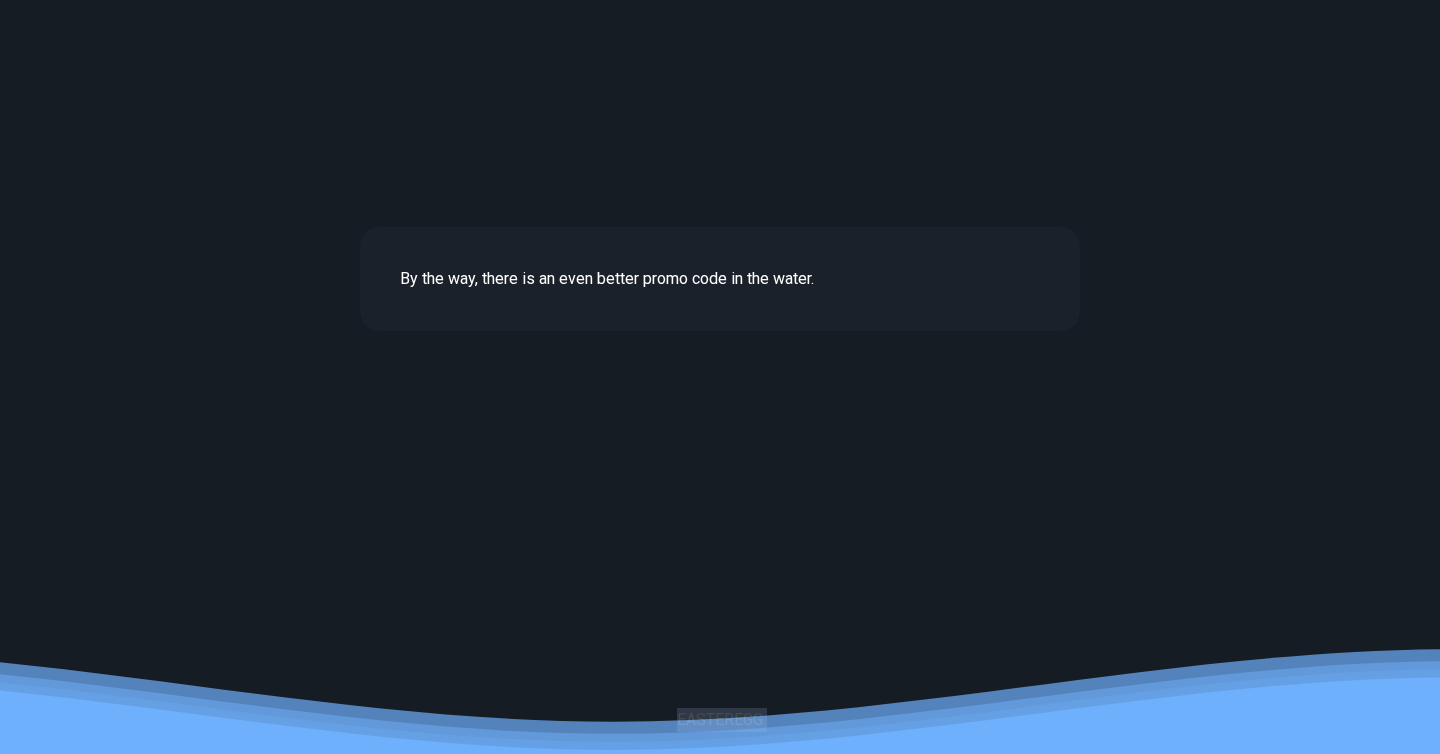 click on "EASTEREGG" at bounding box center [720, 720] 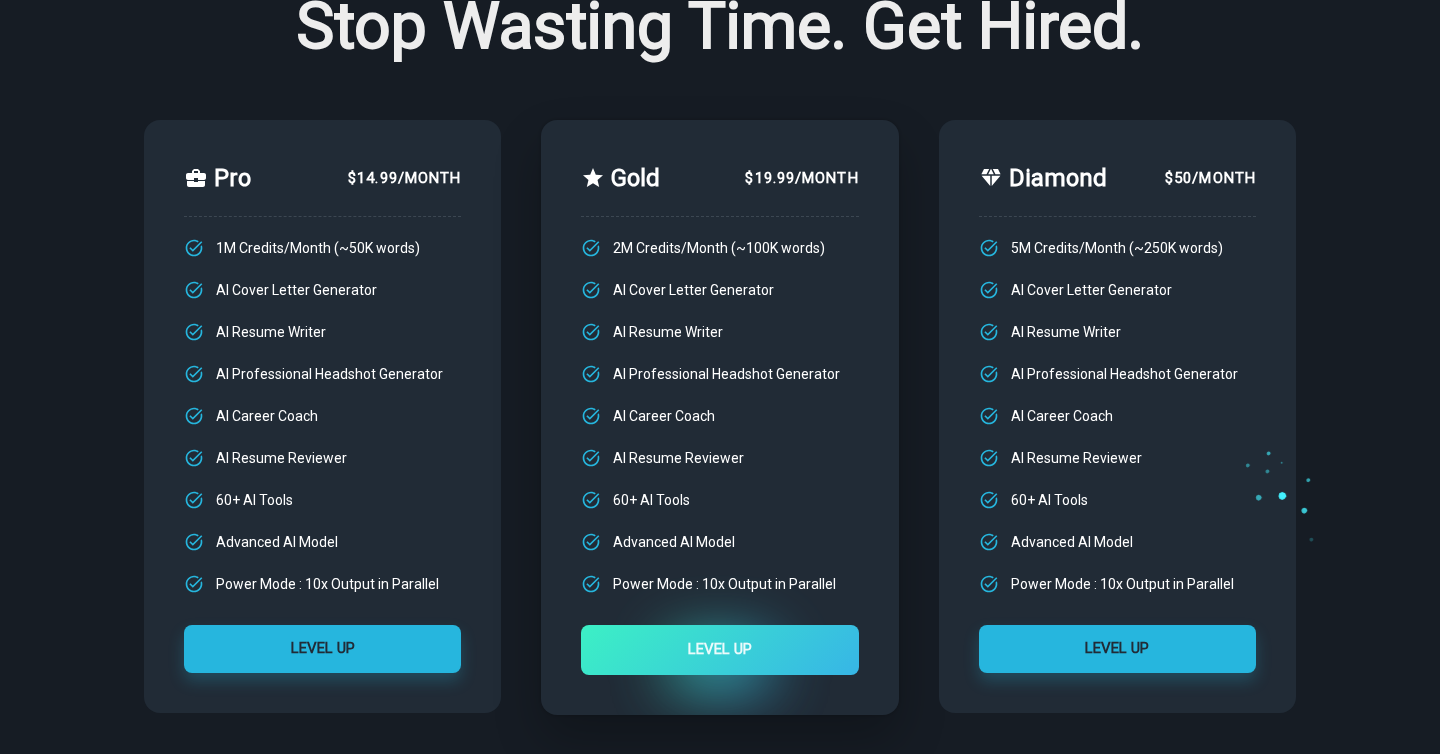 scroll, scrollTop: 117, scrollLeft: 0, axis: vertical 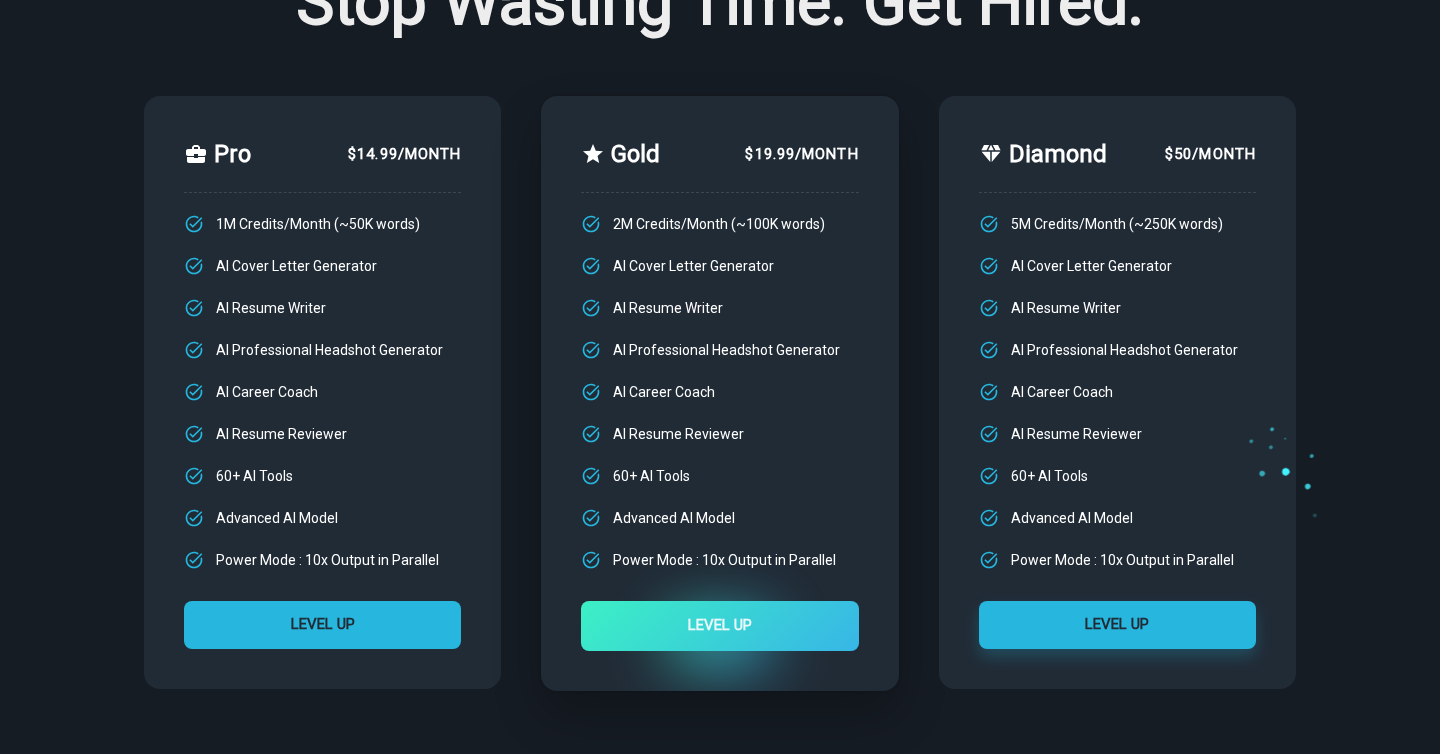 click on "LEVEL UP" at bounding box center [322, 625] 